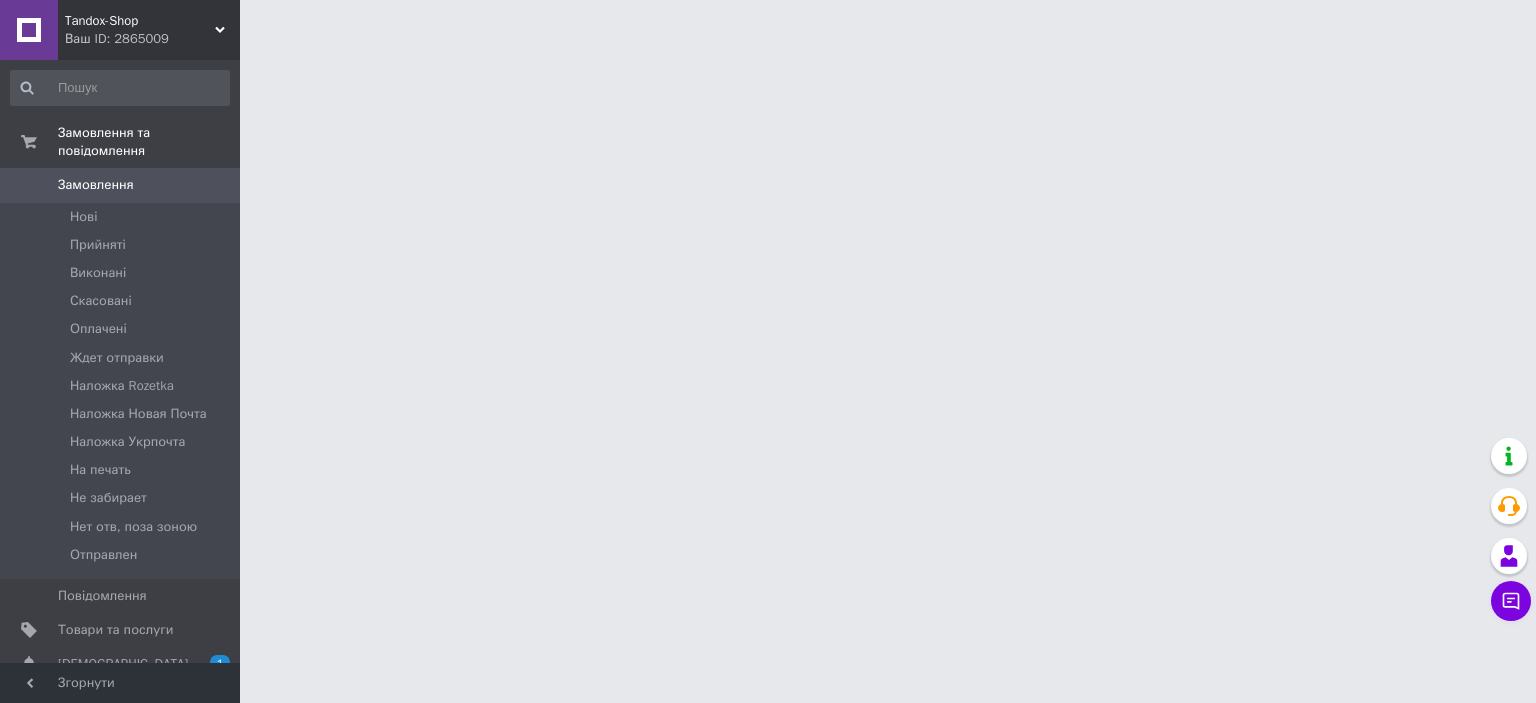 scroll, scrollTop: 0, scrollLeft: 0, axis: both 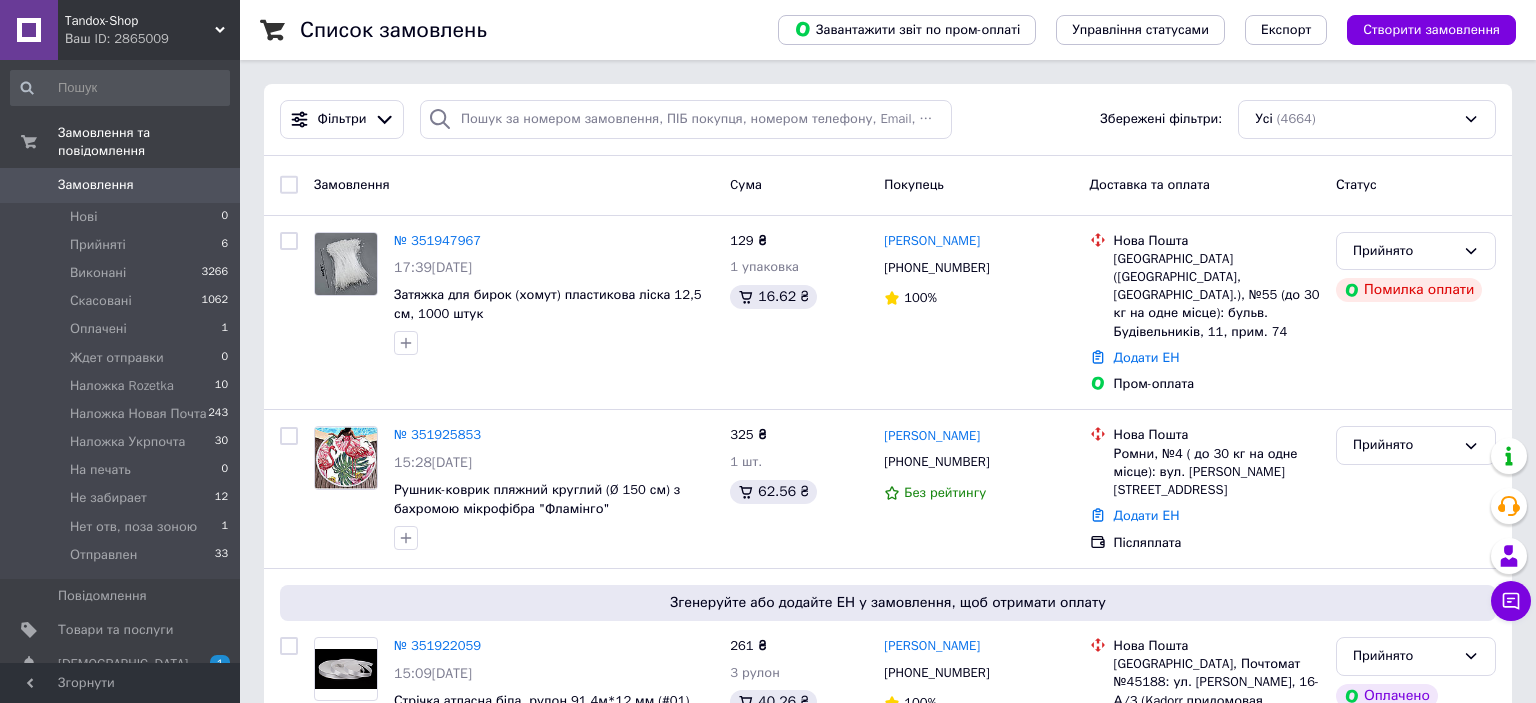 click on "Замовлення" at bounding box center [96, 185] 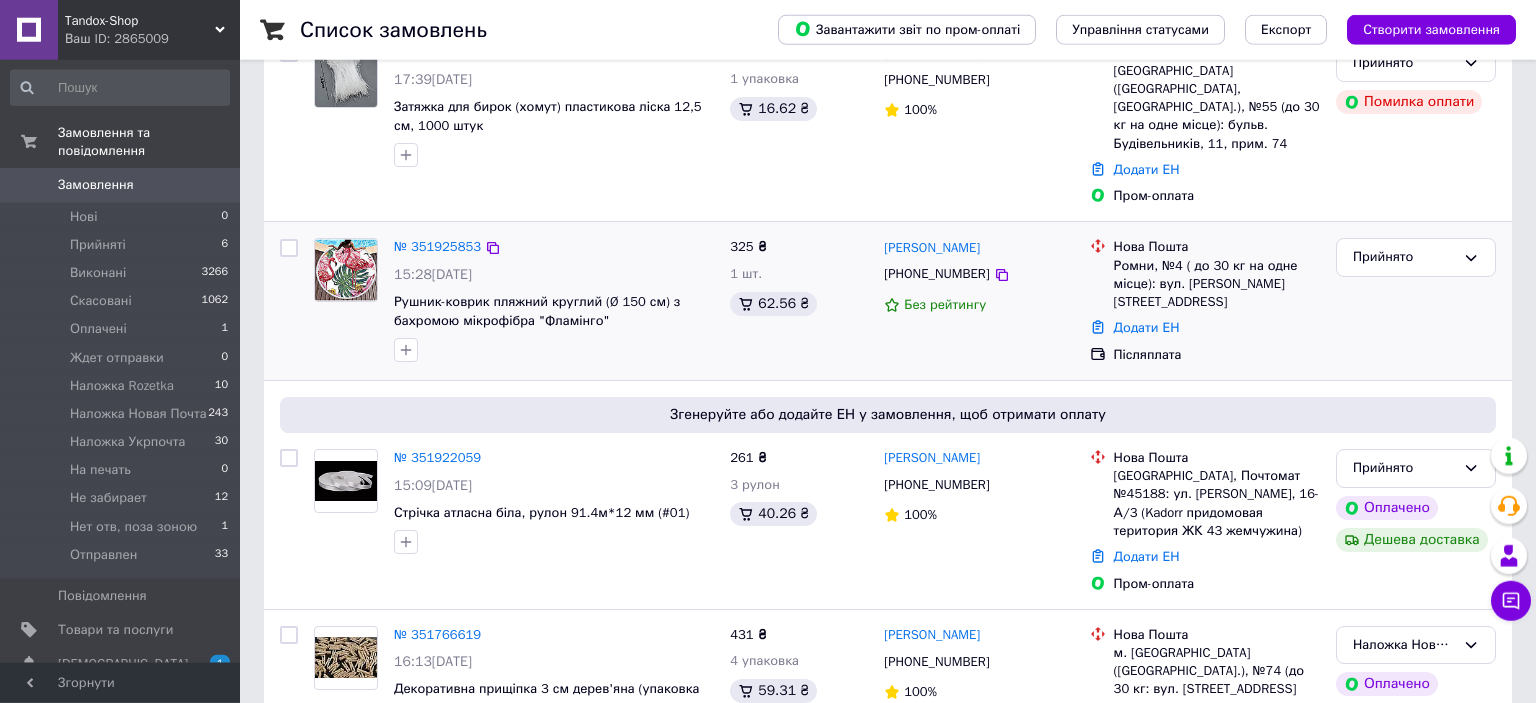 scroll, scrollTop: 211, scrollLeft: 0, axis: vertical 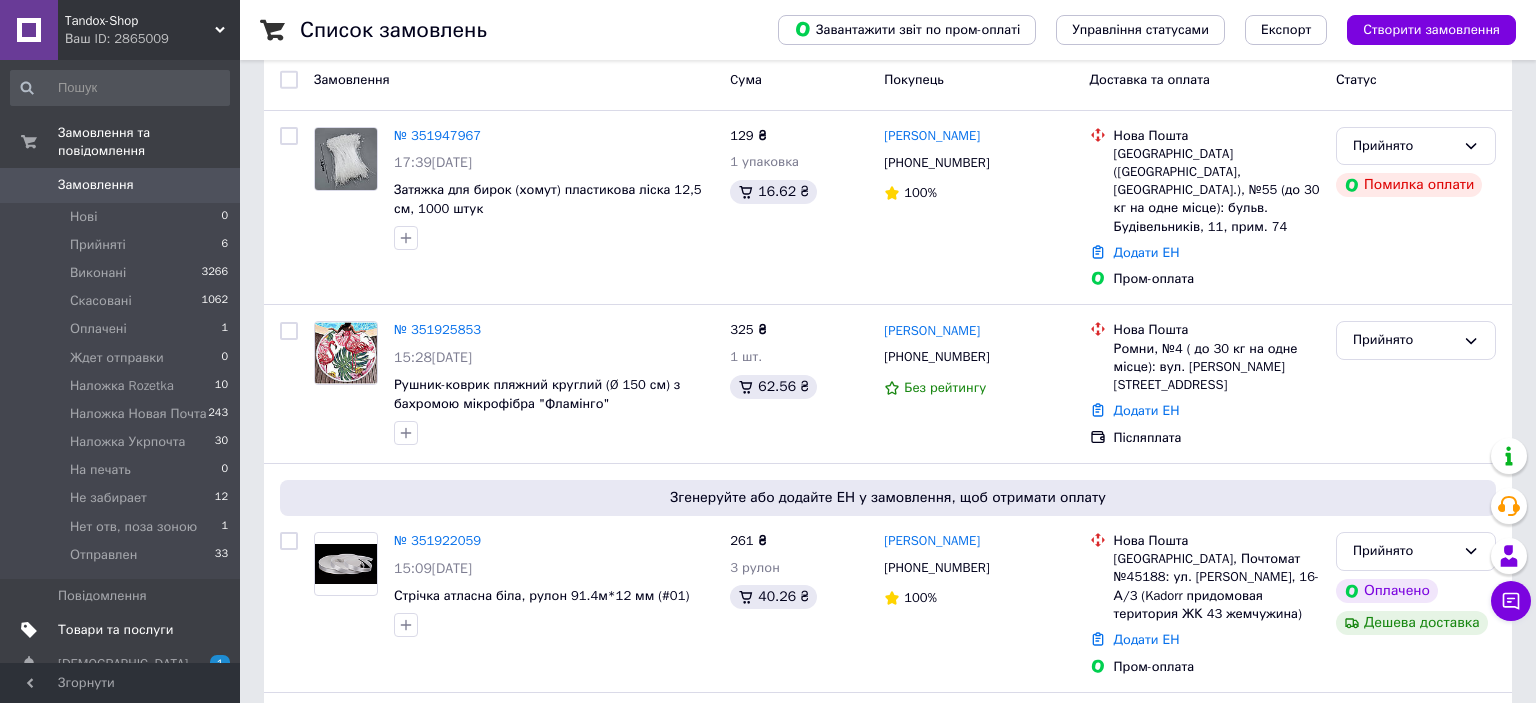 click on "Товари та послуги" at bounding box center (120, 630) 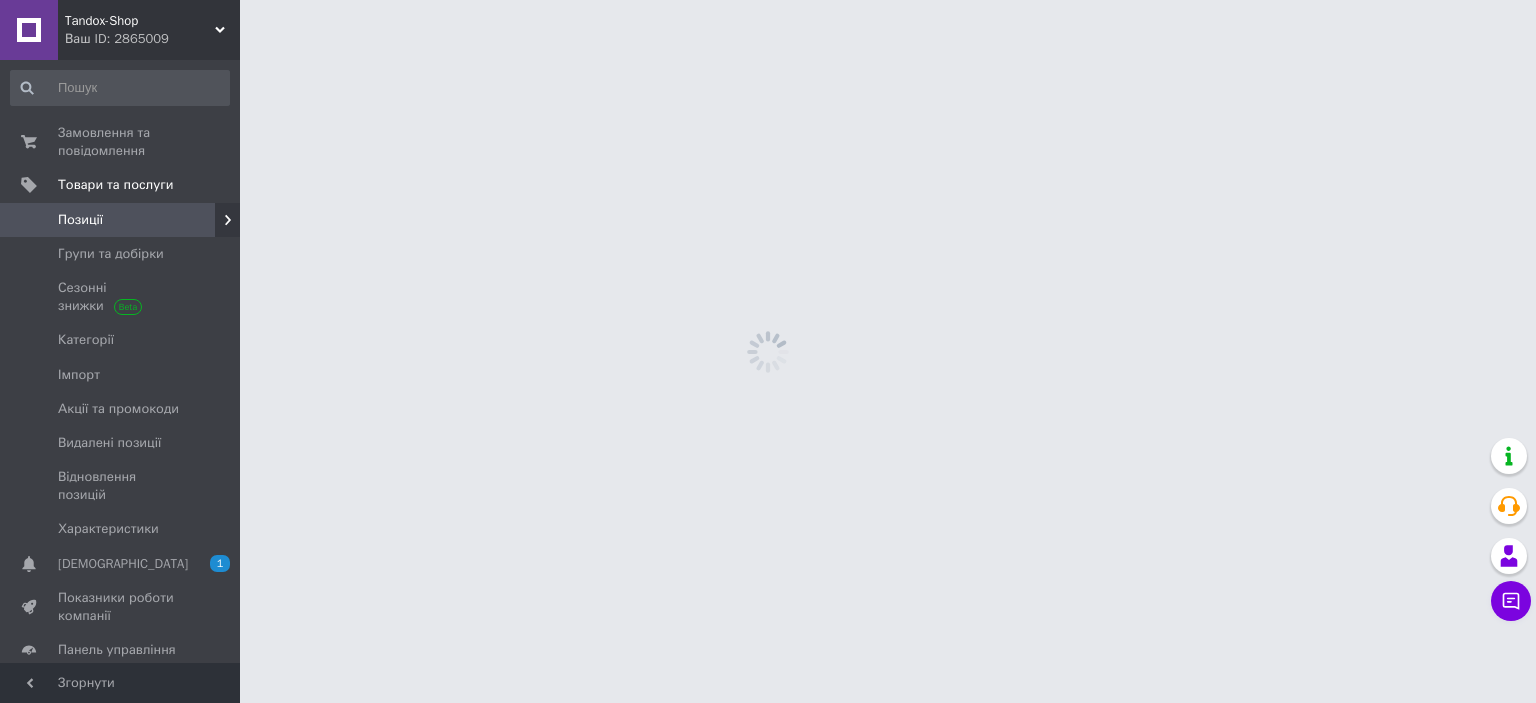 scroll, scrollTop: 0, scrollLeft: 0, axis: both 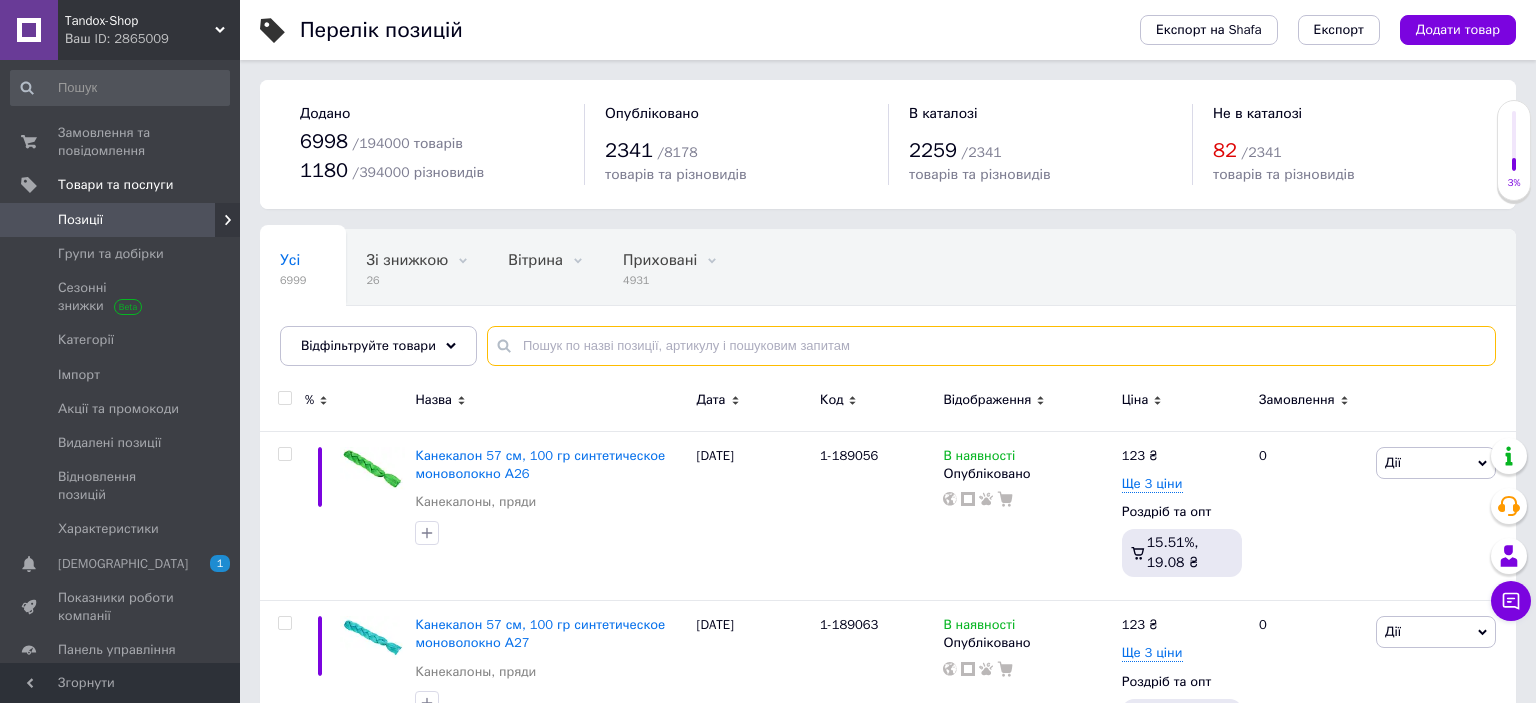 click at bounding box center (991, 346) 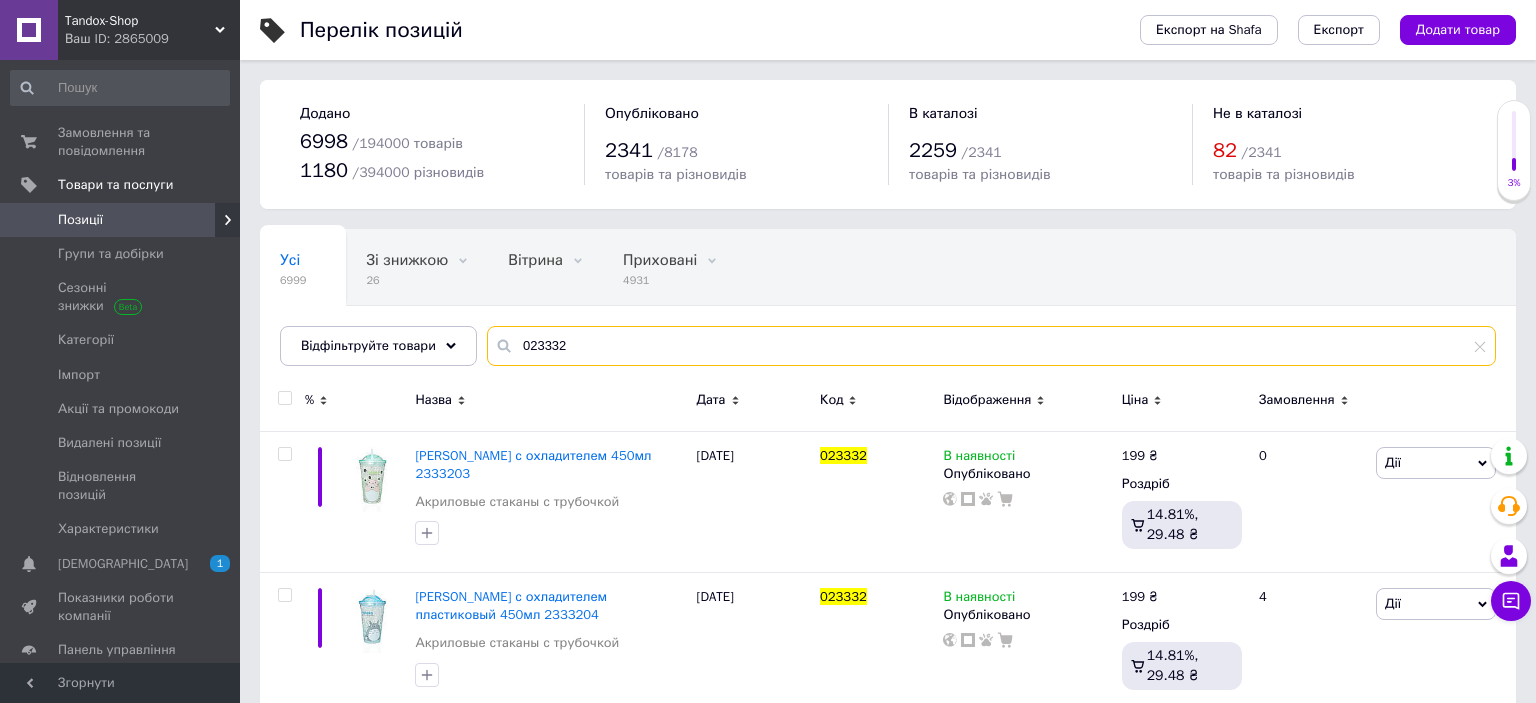 type on "023332" 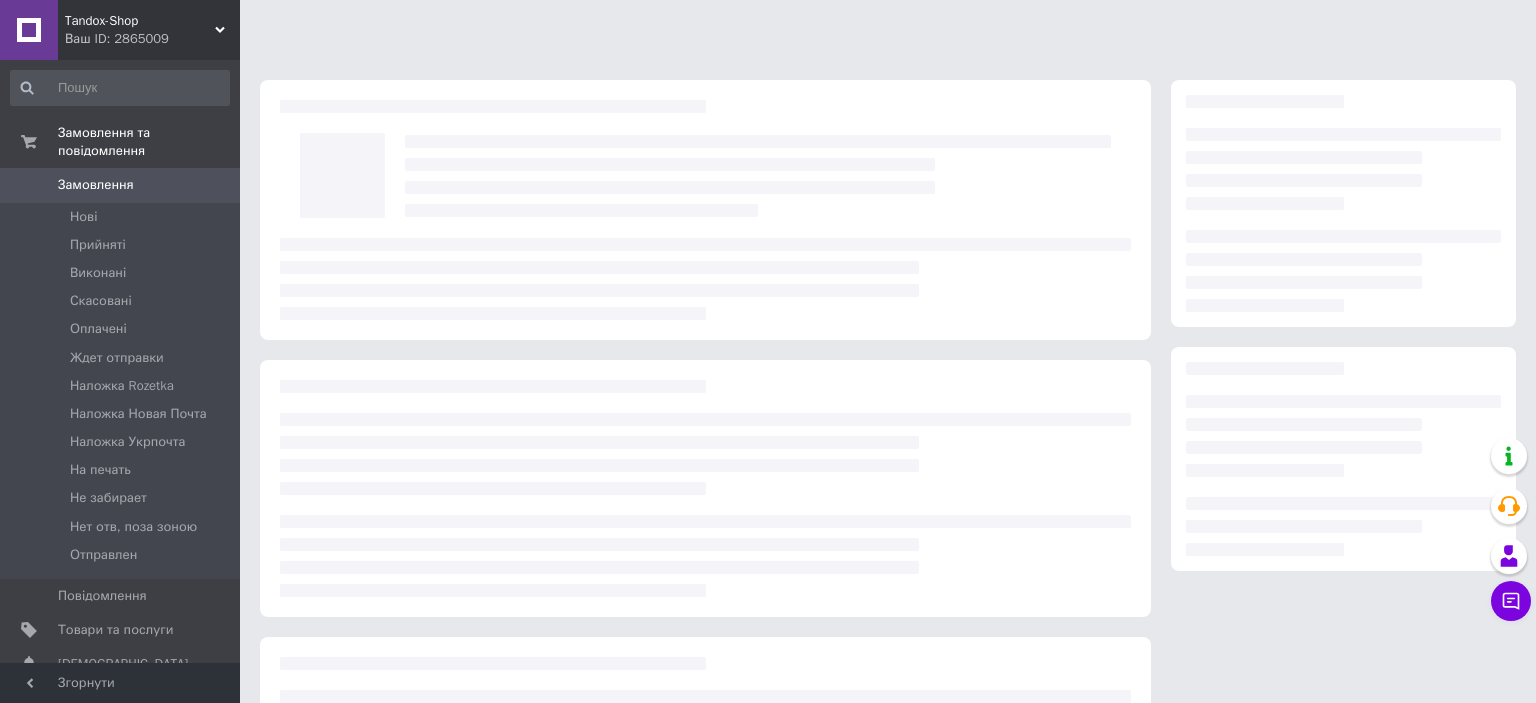 scroll, scrollTop: 0, scrollLeft: 0, axis: both 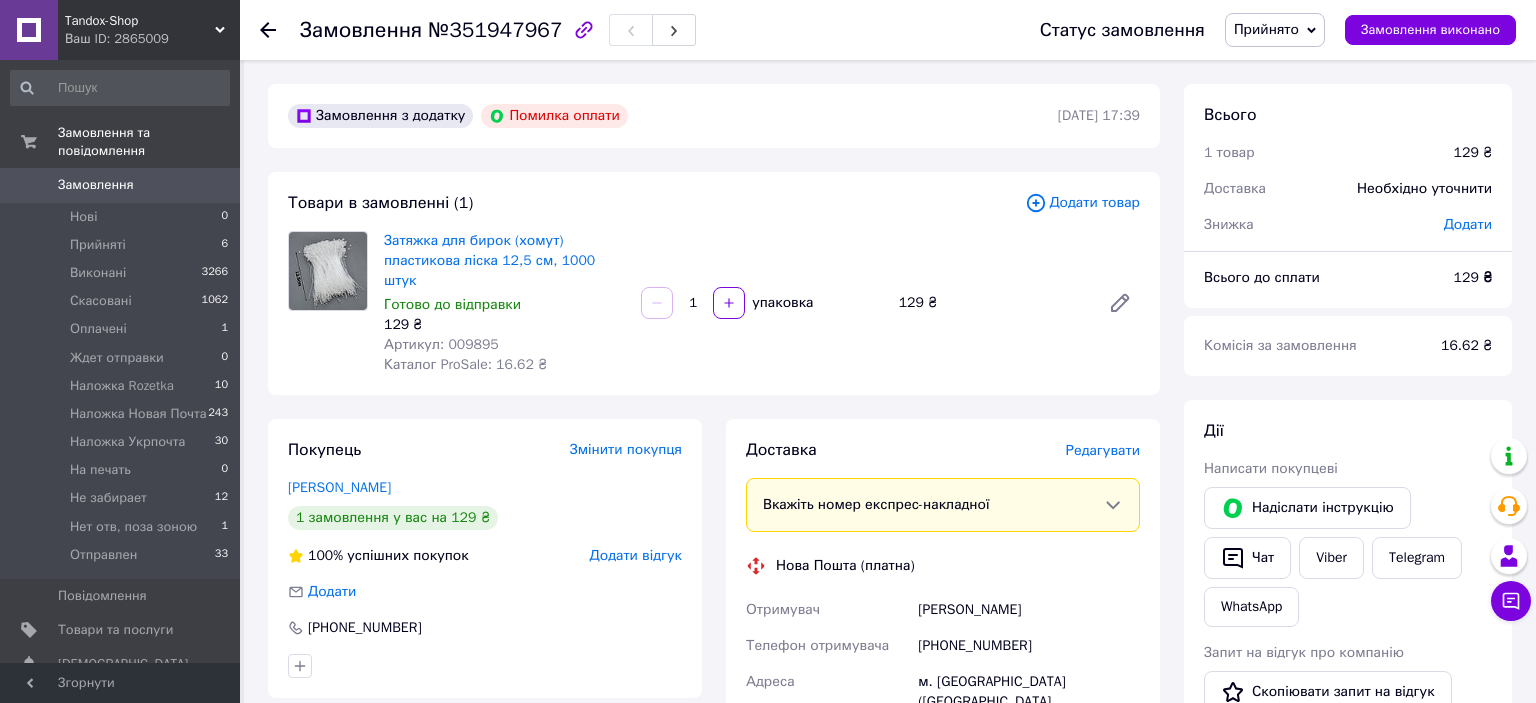 click on "Дмитриченко Михаил" at bounding box center (1029, 610) 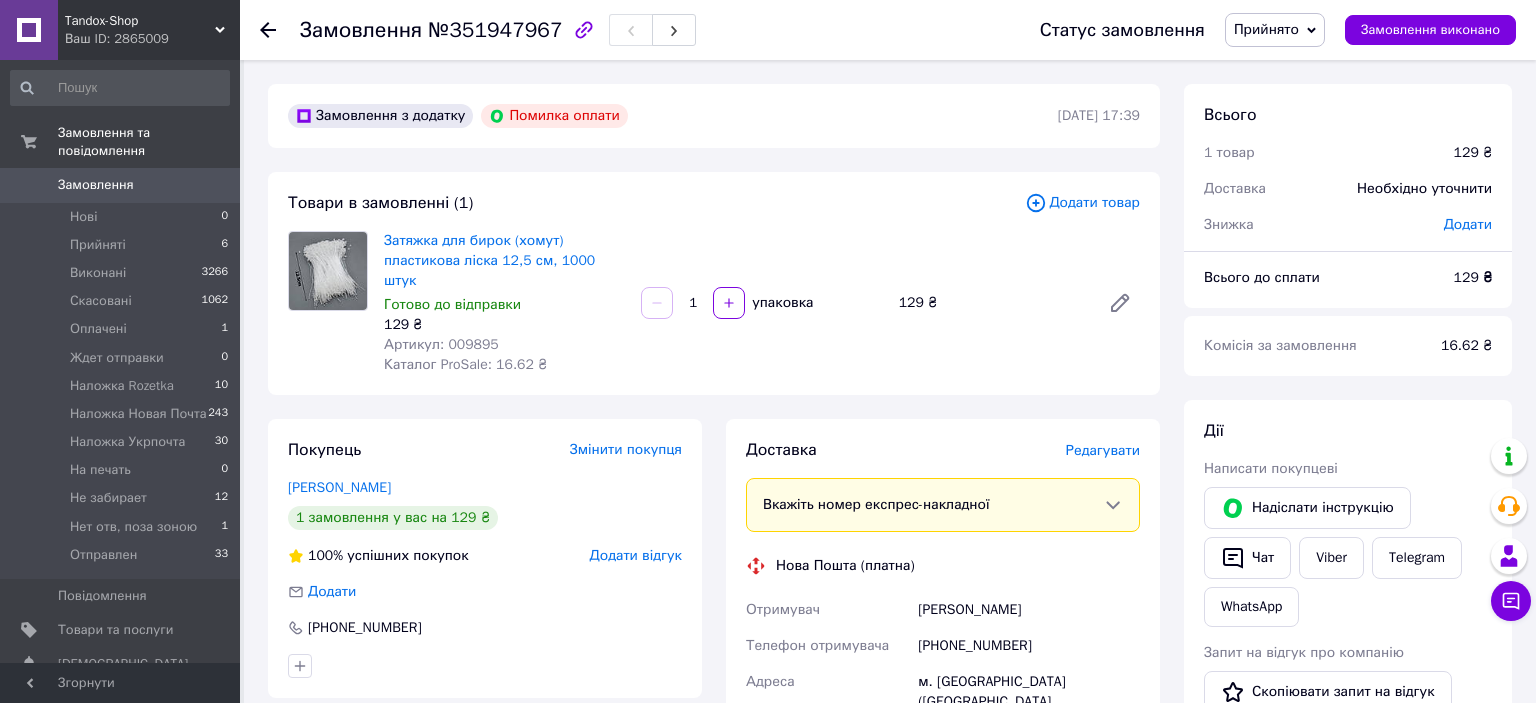 click on "м. Запоріжжя (Запорізька обл., Запорізький р-н.), №55 (до 30 кг на одне місце): бульв. Будівельників, 11, прим. 74" at bounding box center (1029, 722) 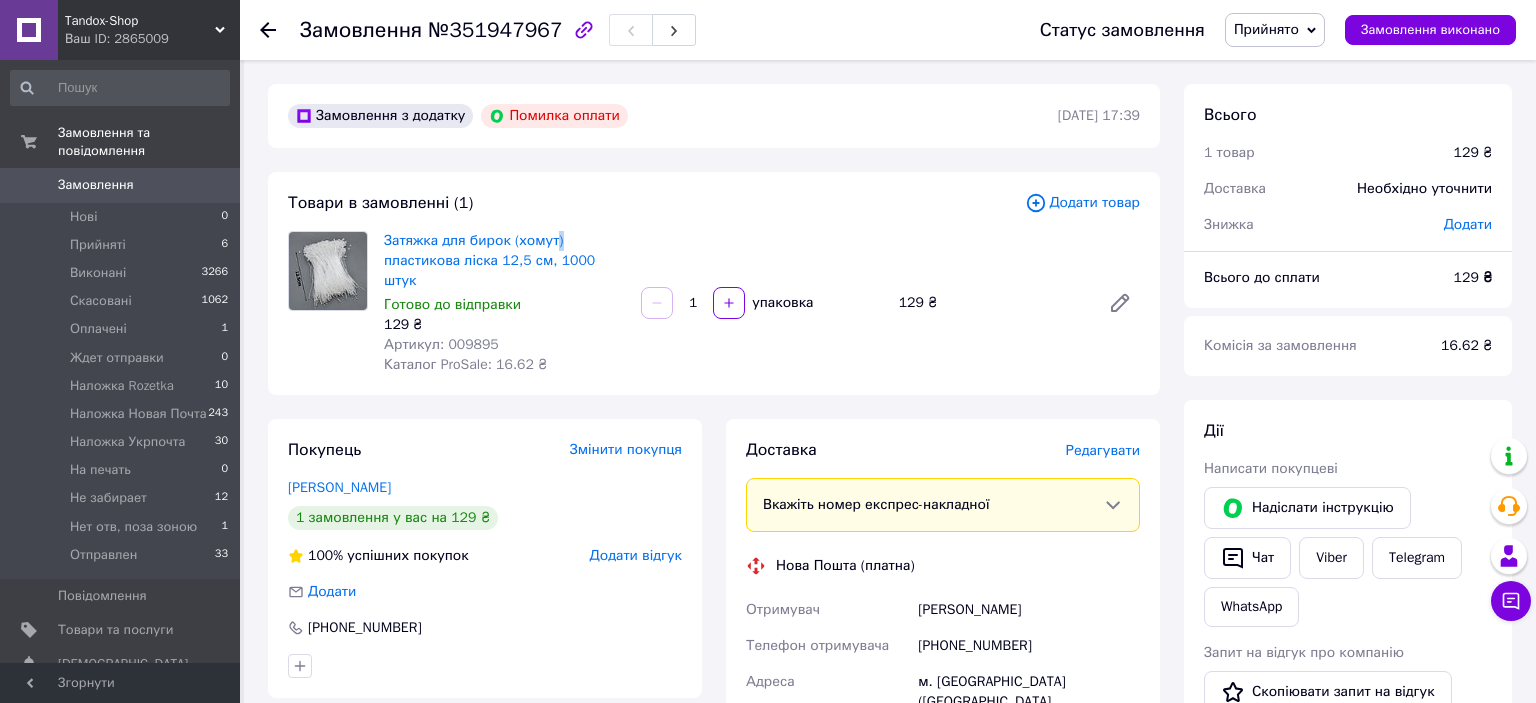 click on "Затяжка для бирок (хомут) пластикова ліска 12,5 см, 1000 штук" at bounding box center [504, 261] 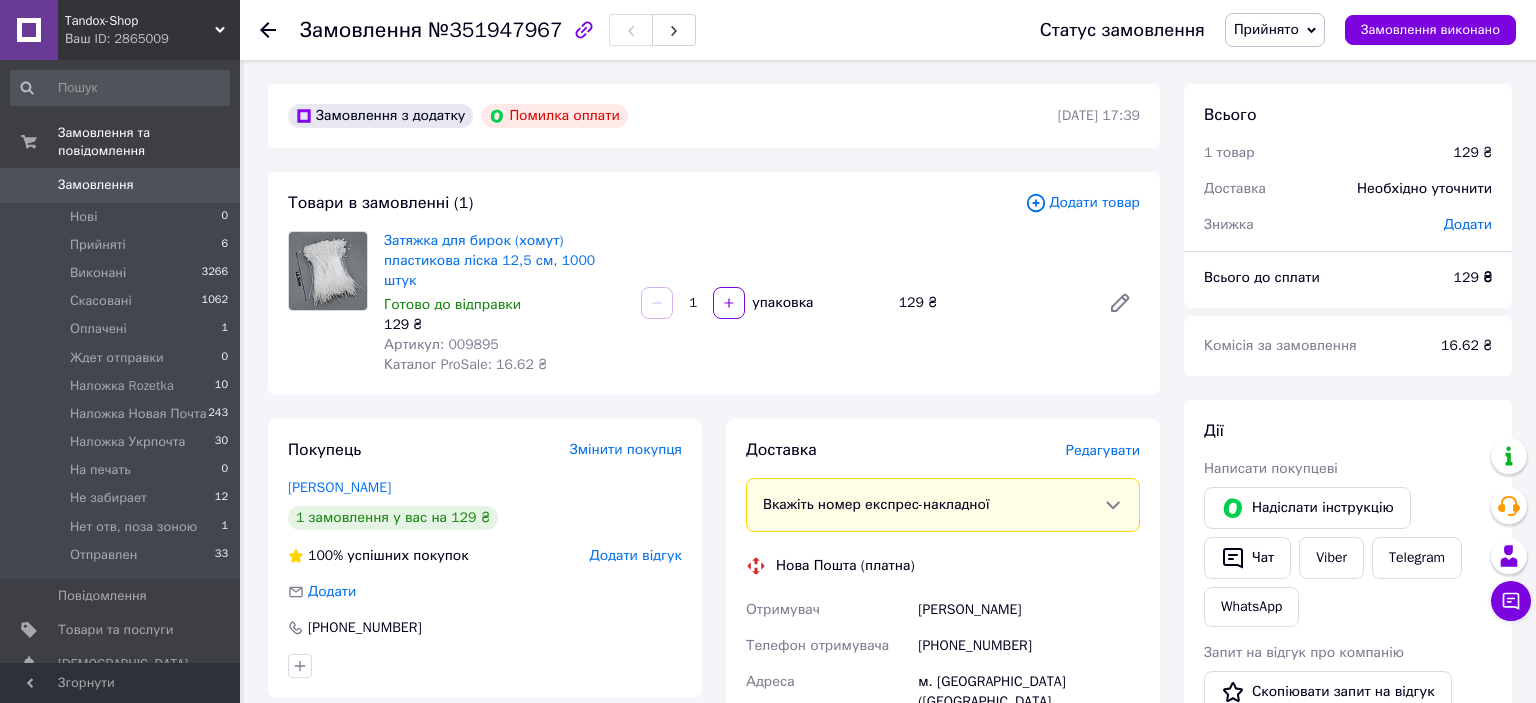 click on "Затяжка для бирок (хомут) пластикова ліска 12,5 см, 1000 штук" at bounding box center [504, 261] 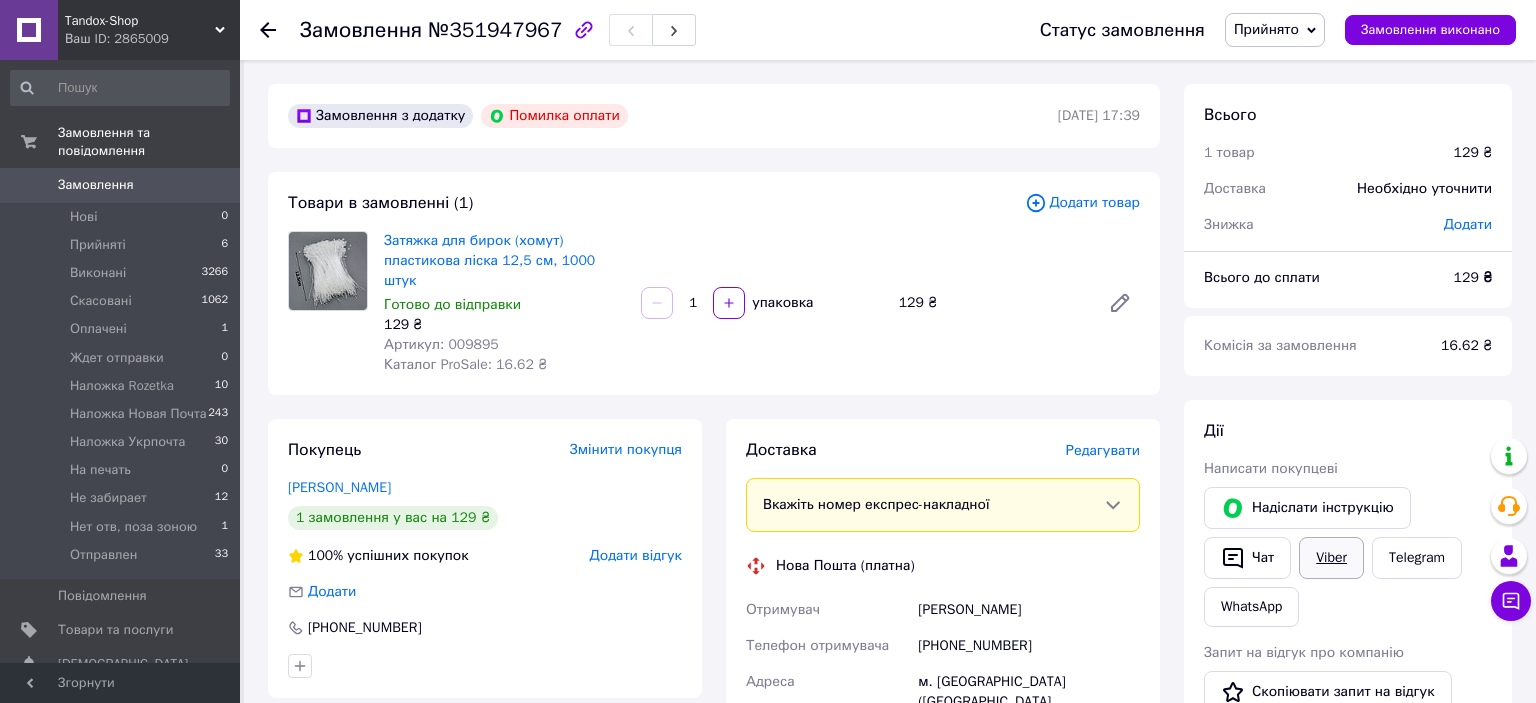 click on "Viber" at bounding box center (1331, 558) 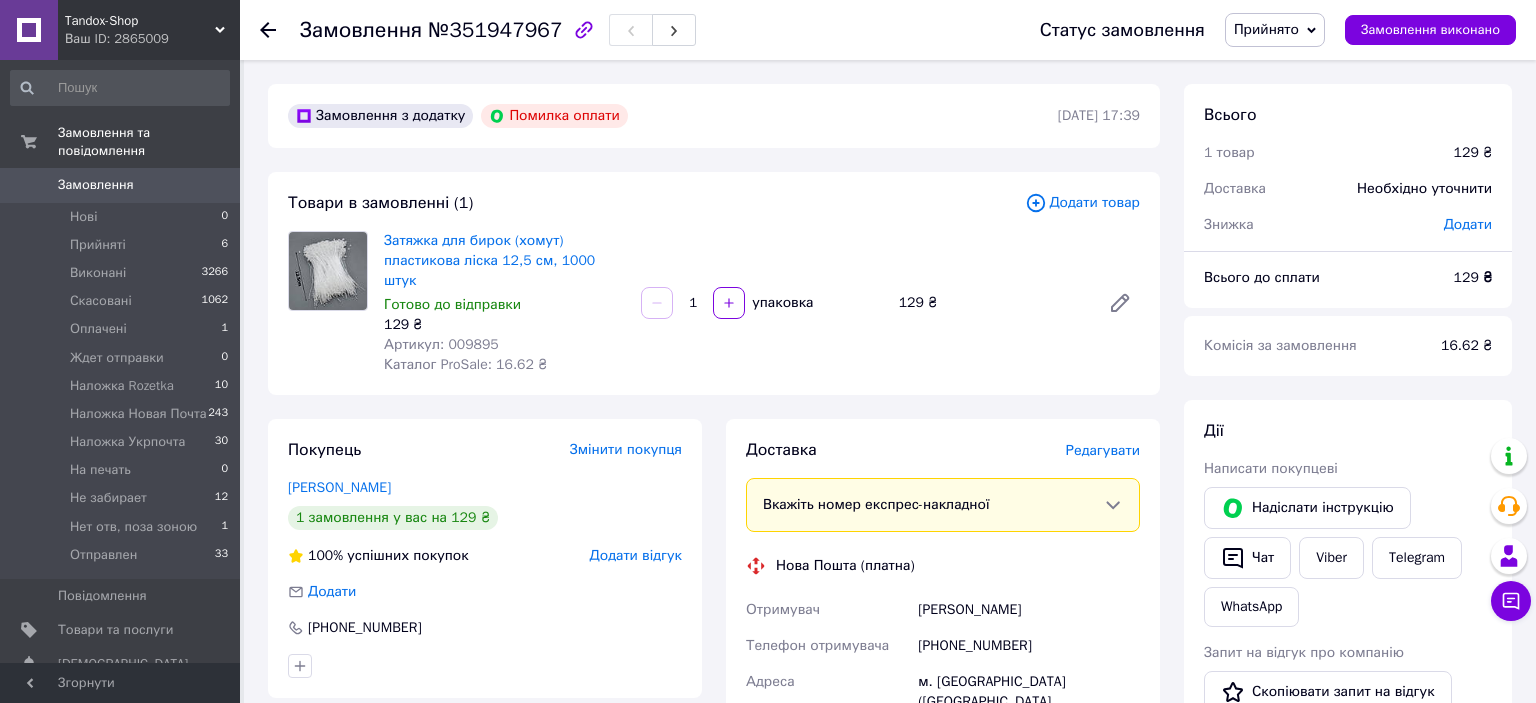 click on "Адреса" at bounding box center (828, 722) 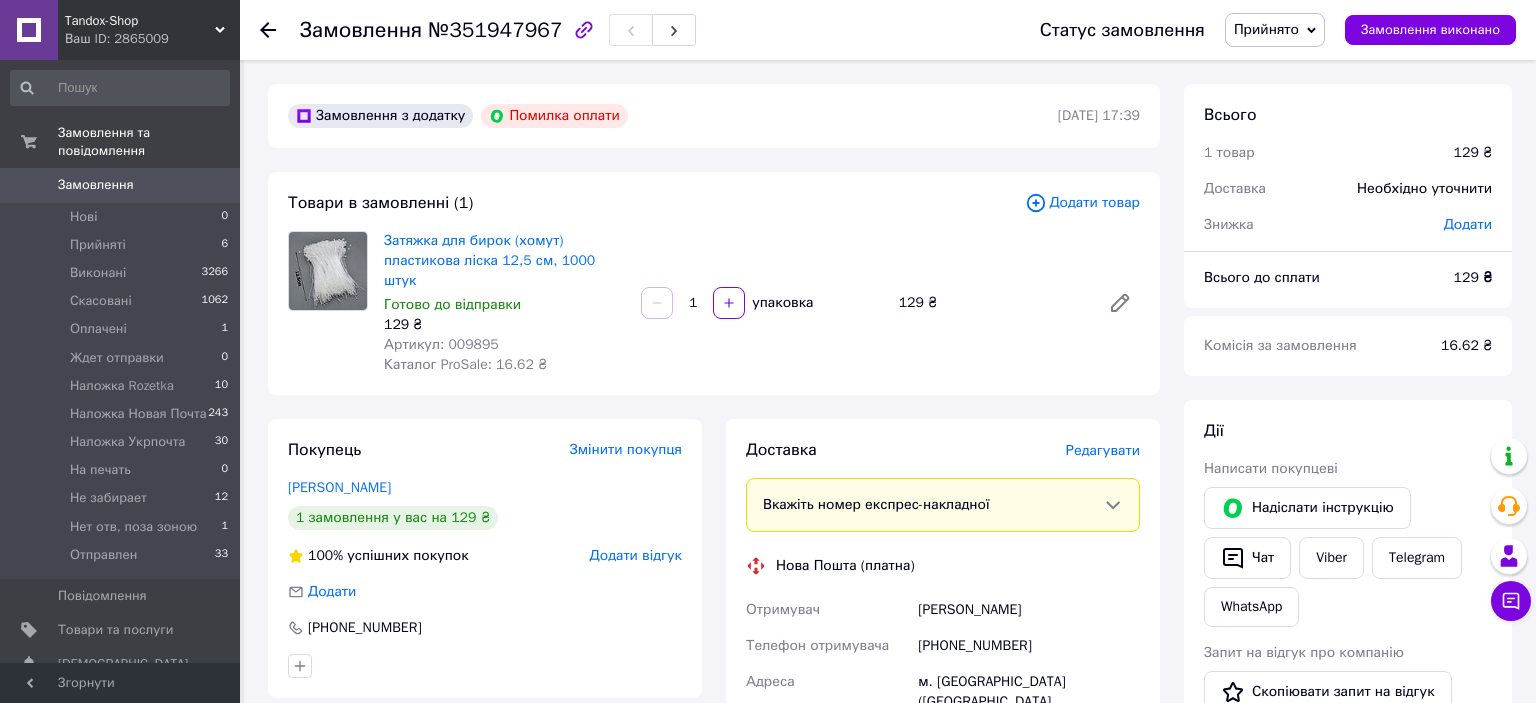 click on "Отримувач Дмитриченко Михаил Телефон отримувача +380977433702 Адреса м. Запоріжжя (Запорізька обл., Запорізький р-н.), №55 (до 30 кг на одне місце): бульв. Будівельників, 11, прим. 74 Дата відправки 10.07.2025 Платник Отримувач Оціночна вартість 129 ₴" at bounding box center (943, 740) 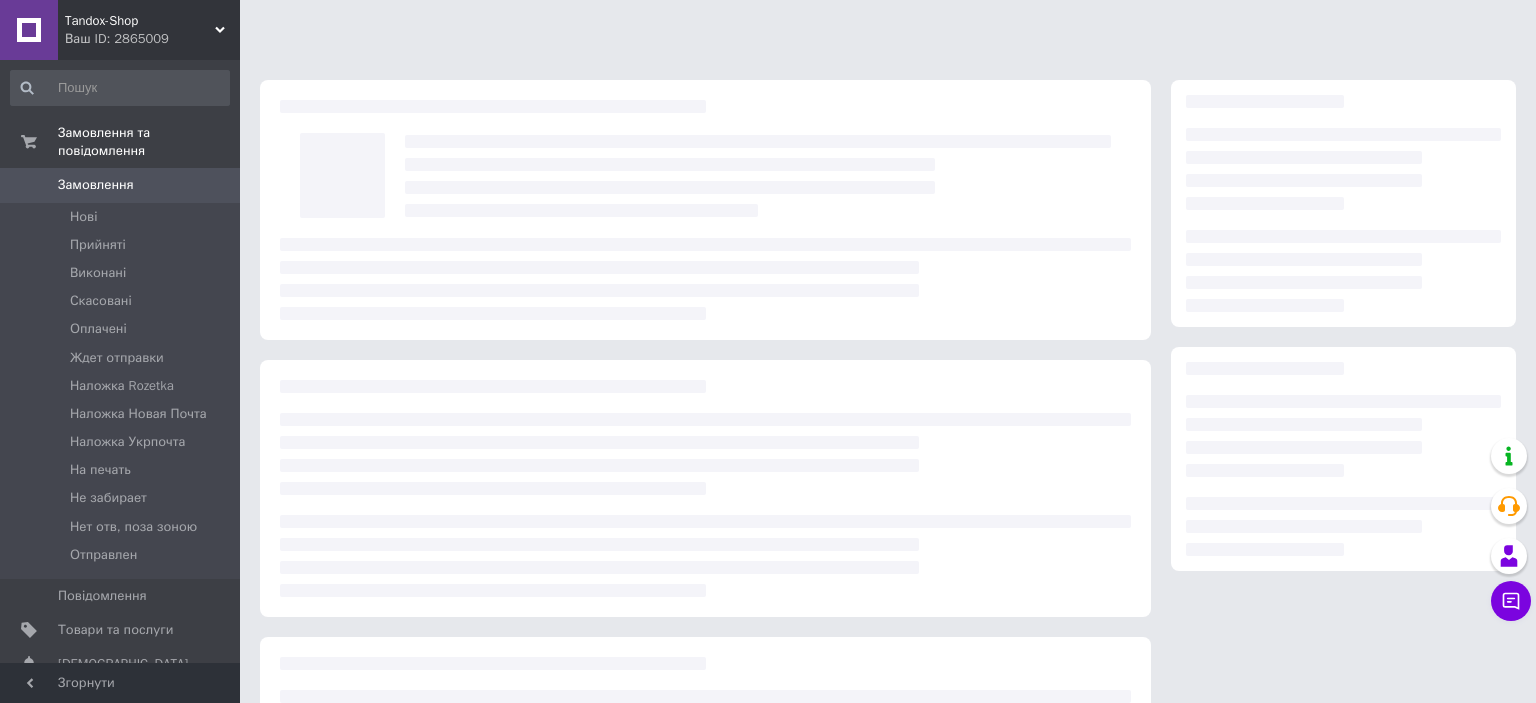 scroll, scrollTop: 0, scrollLeft: 0, axis: both 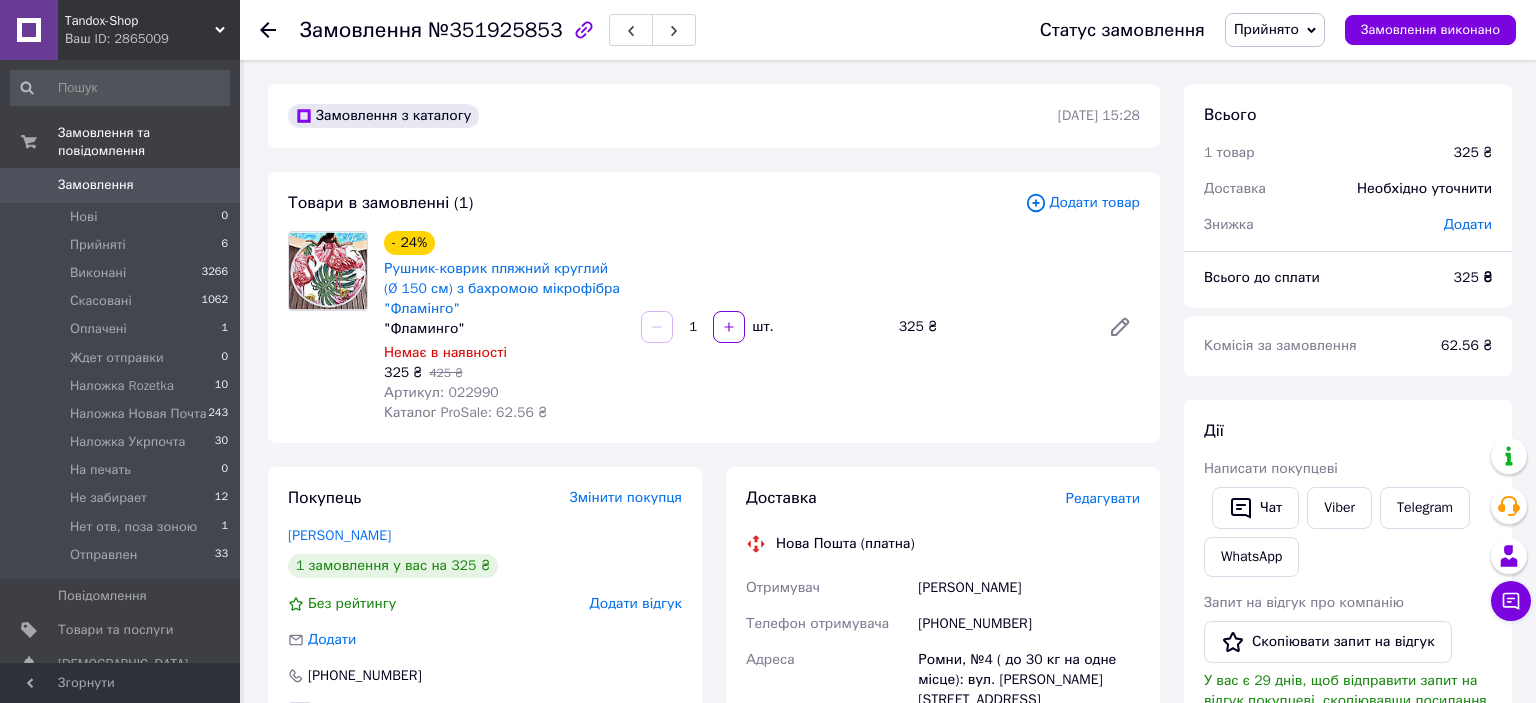click on "[PERSON_NAME]" at bounding box center (1029, 588) 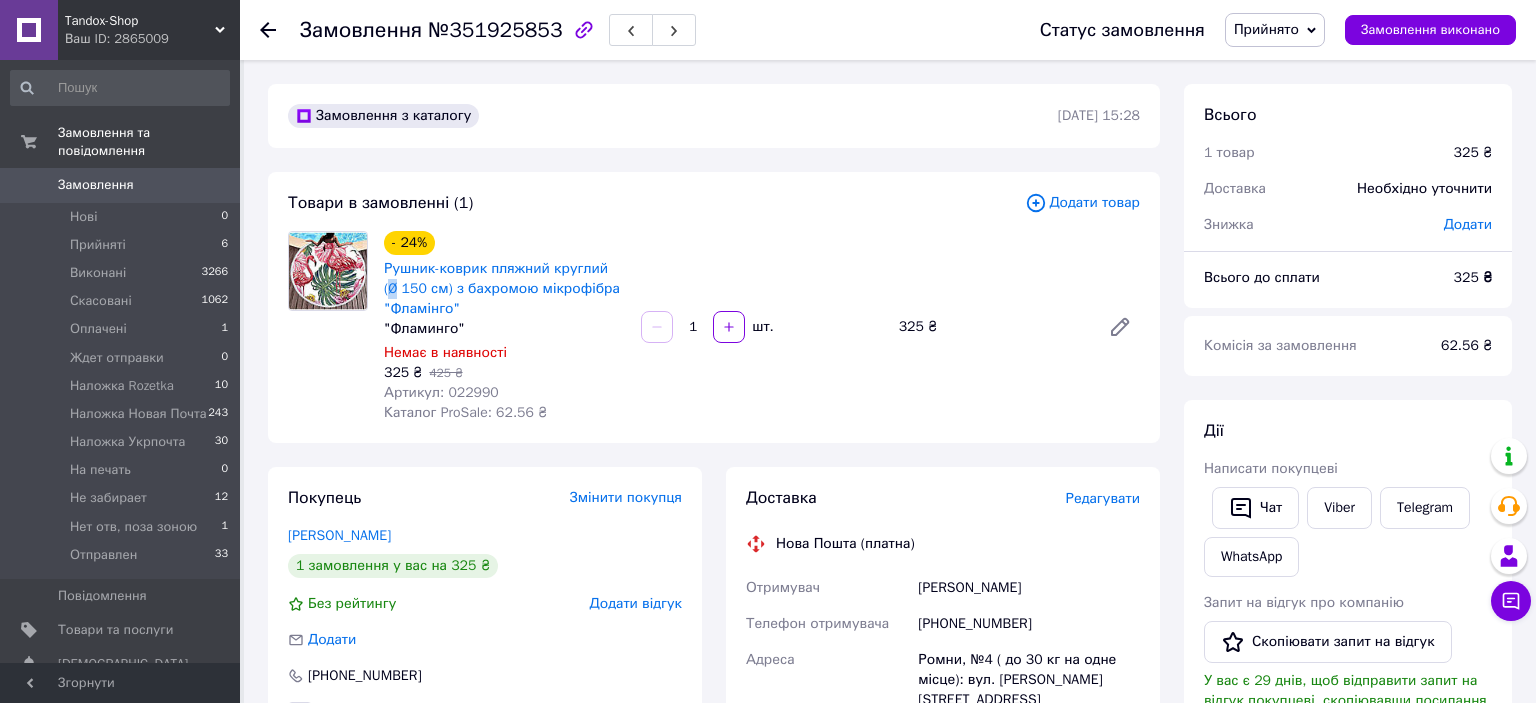click on "- 24% Рушник-коврик пляжний круглий (Ø 150 см) з бахромою мікрофібра "Фламінго" "Фламинго" Немає в наявності 325 ₴   425 ₴ Артикул: 022990 Каталог ProSale: 62.56 ₴" at bounding box center [504, 327] 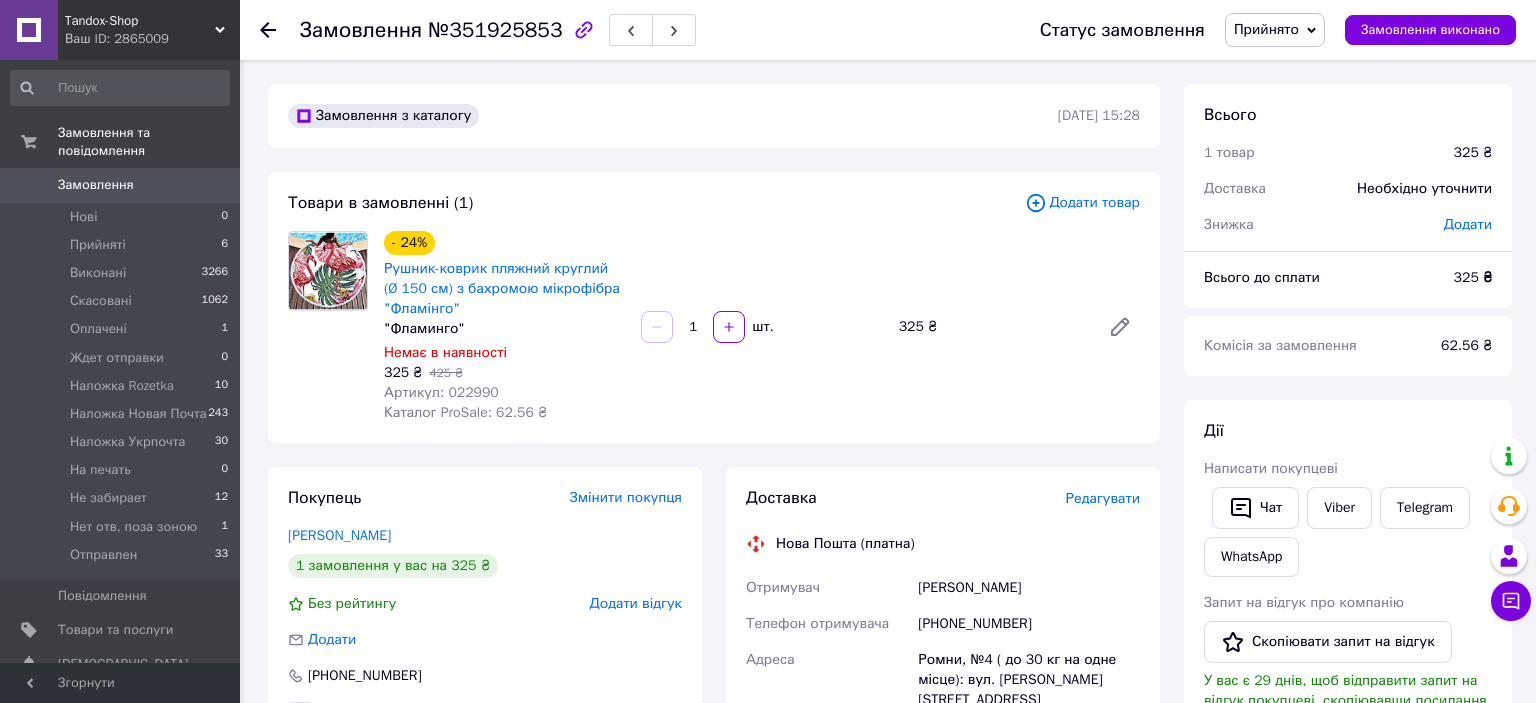click on "- 24% Рушник-коврик пляжний круглий (Ø 150 см) з бахромою мікрофібра "Фламінго" "Фламинго" Немає в наявності 325 ₴   425 ₴ Артикул: 022990 Каталог ProSale: 62.56 ₴" at bounding box center [504, 327] 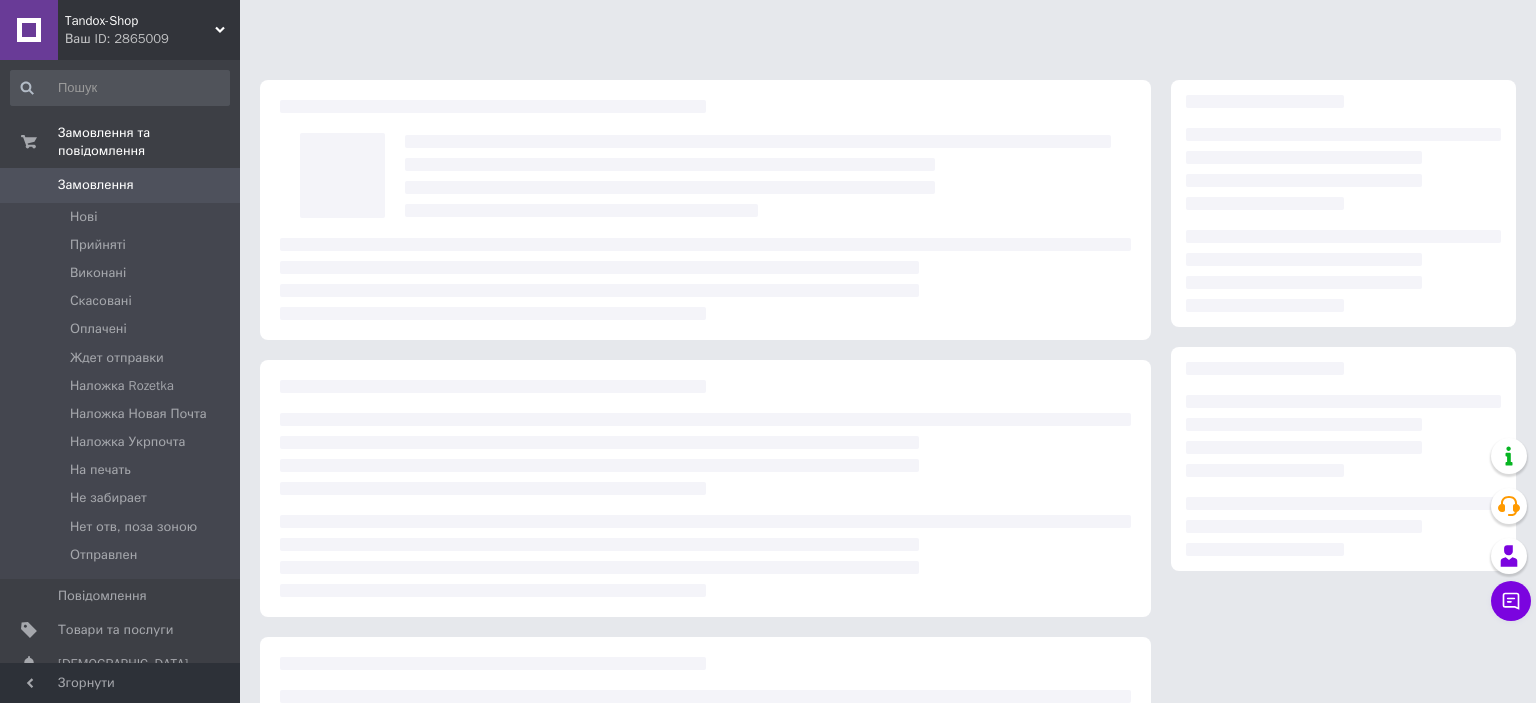 scroll, scrollTop: 0, scrollLeft: 0, axis: both 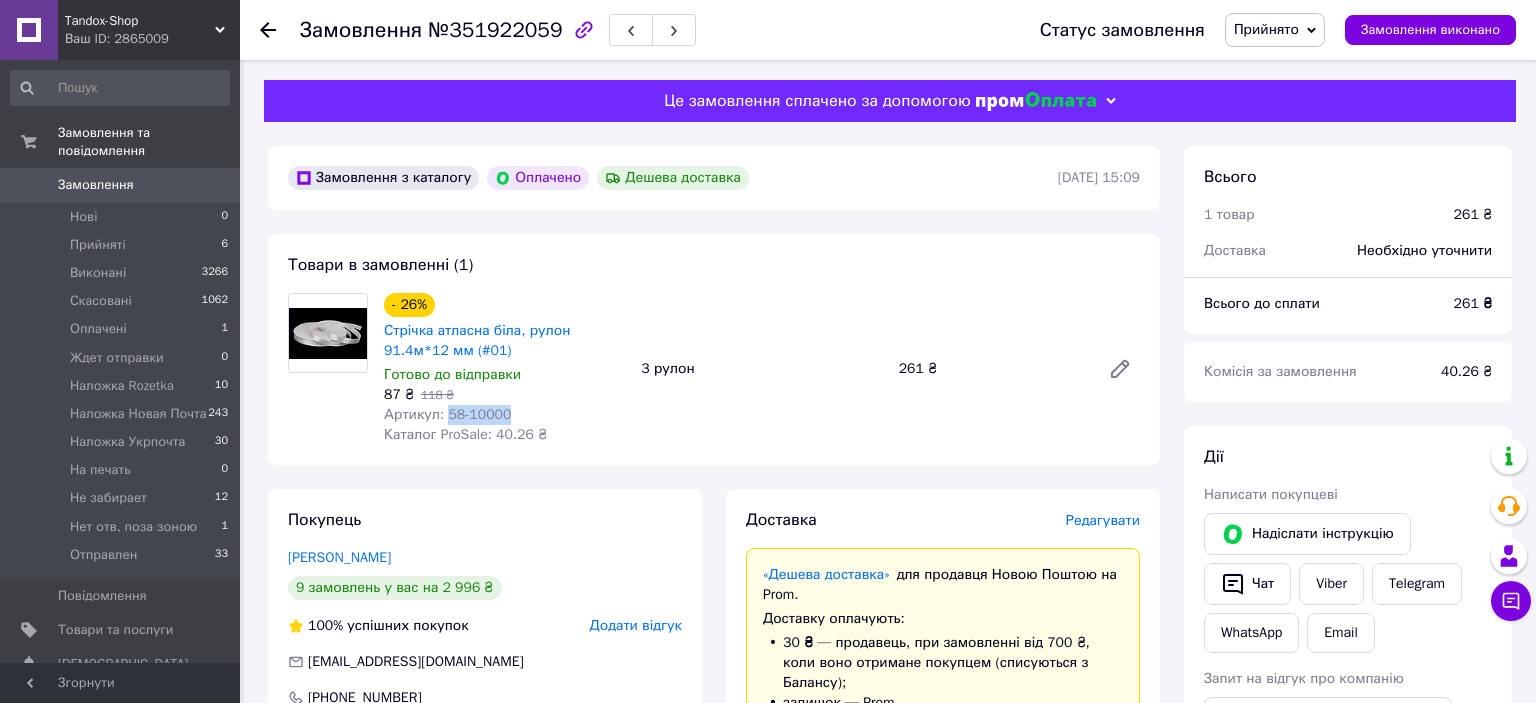 drag, startPoint x: 514, startPoint y: 414, endPoint x: 438, endPoint y: 412, distance: 76.02631 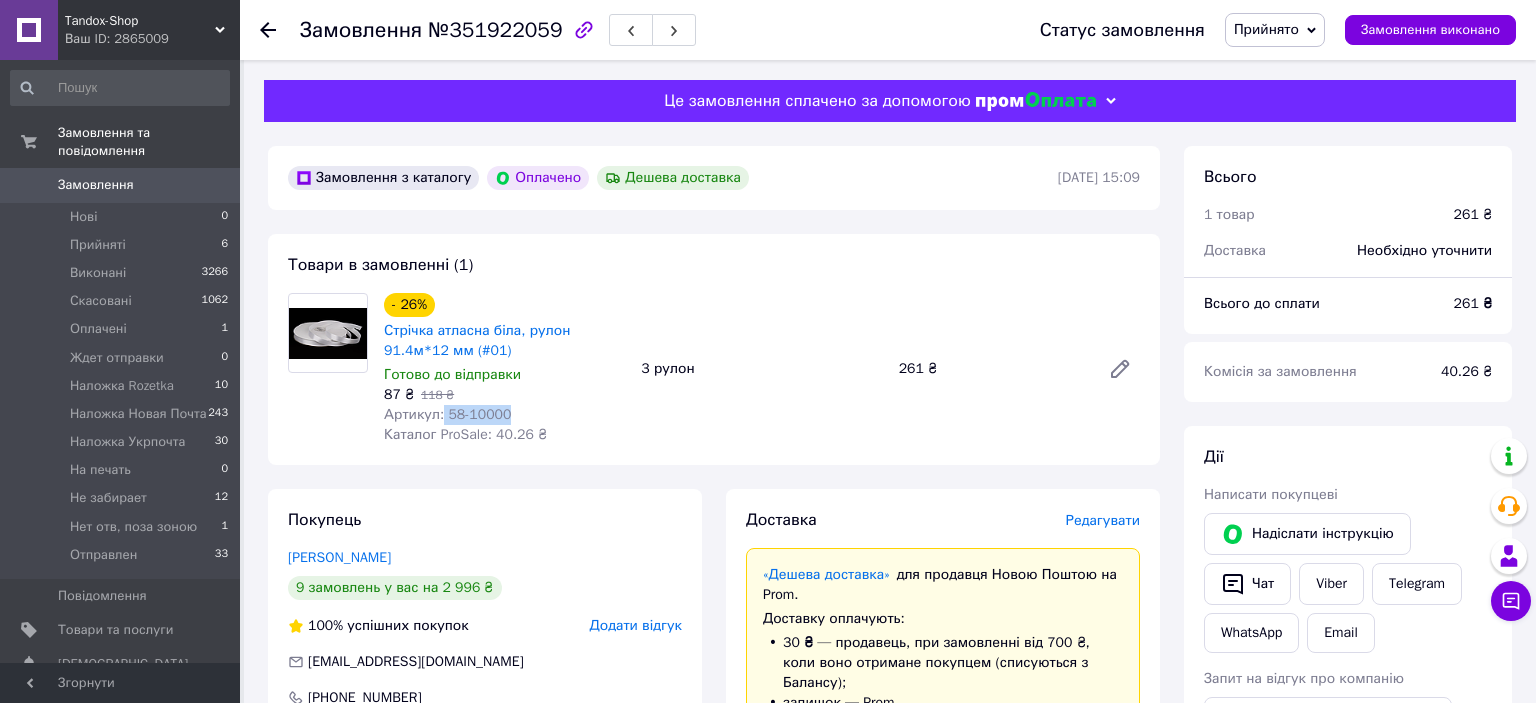 copy on "58-10000" 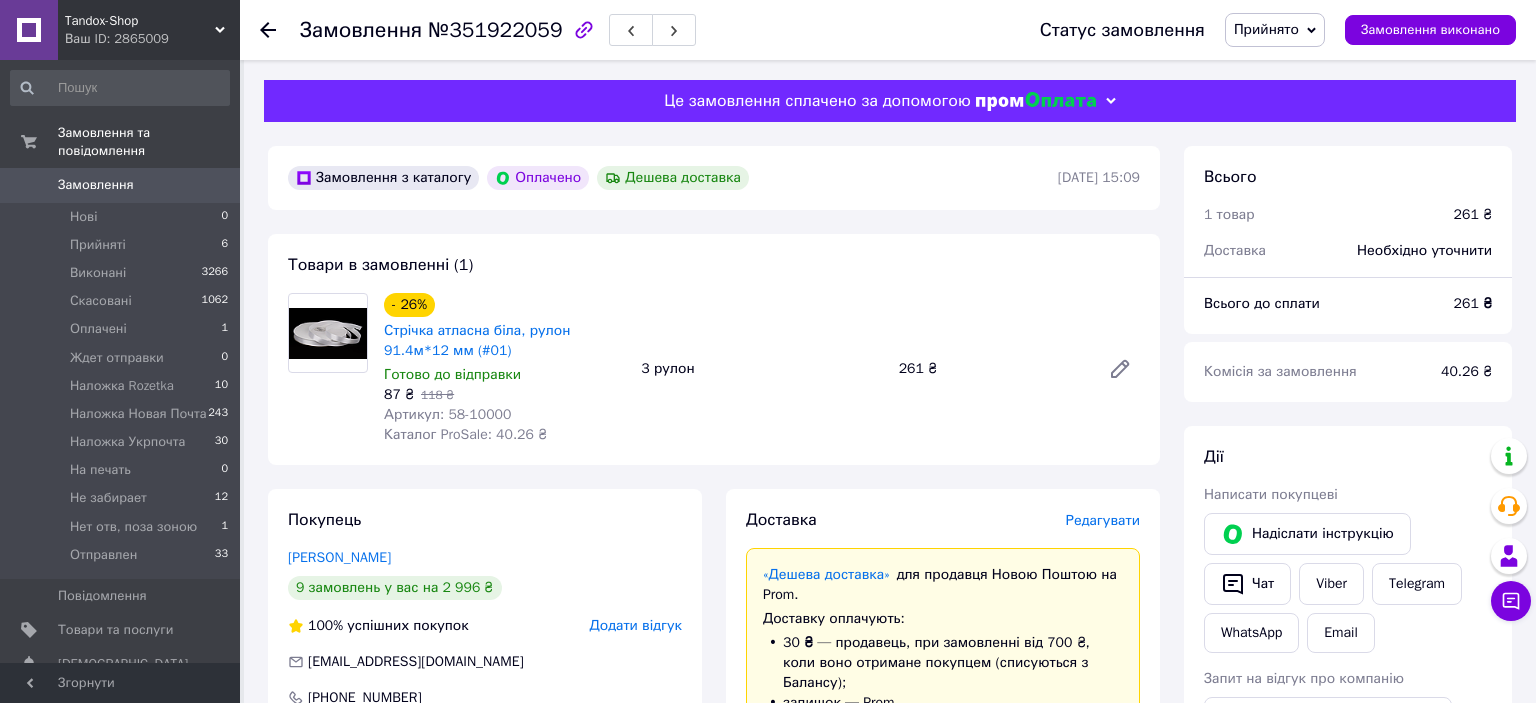 click on "Редагувати" at bounding box center [1103, 520] 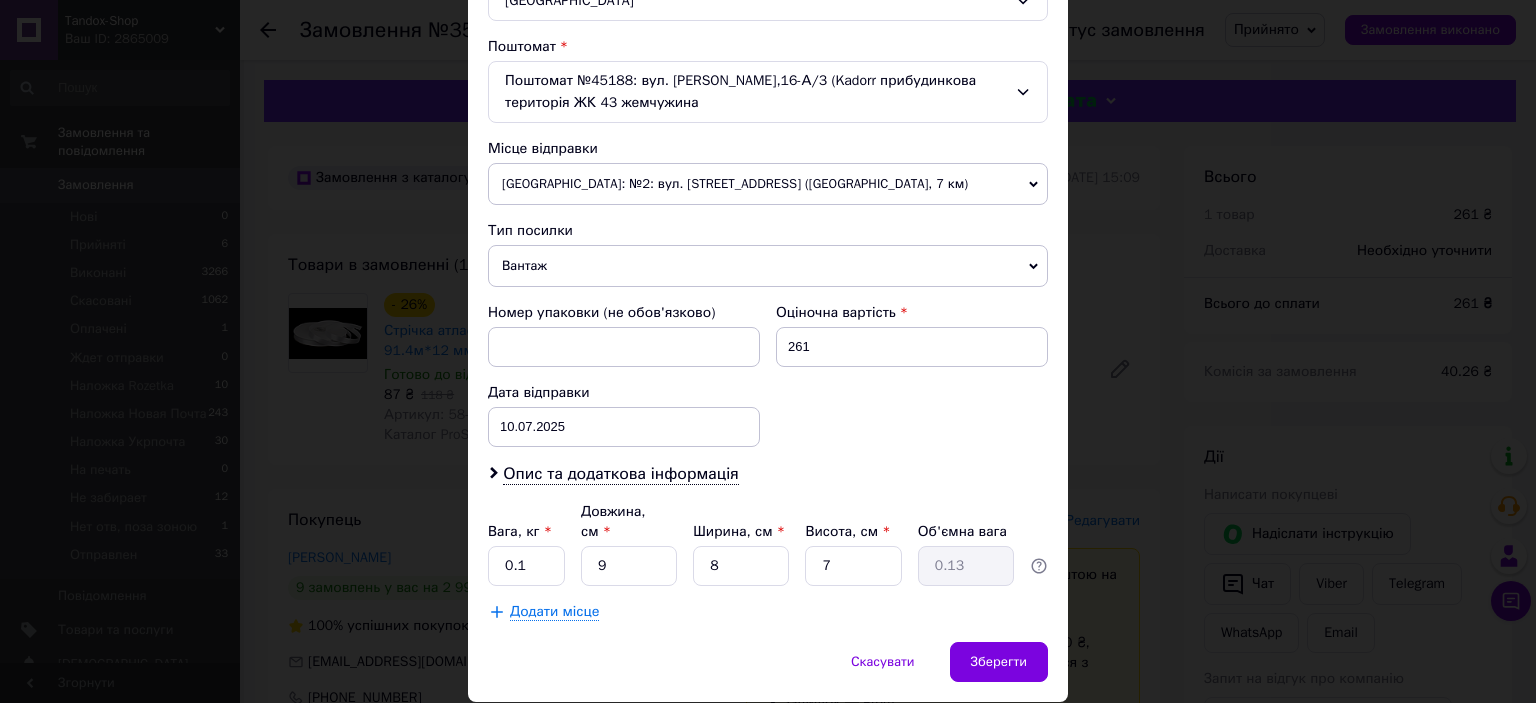 scroll, scrollTop: 642, scrollLeft: 0, axis: vertical 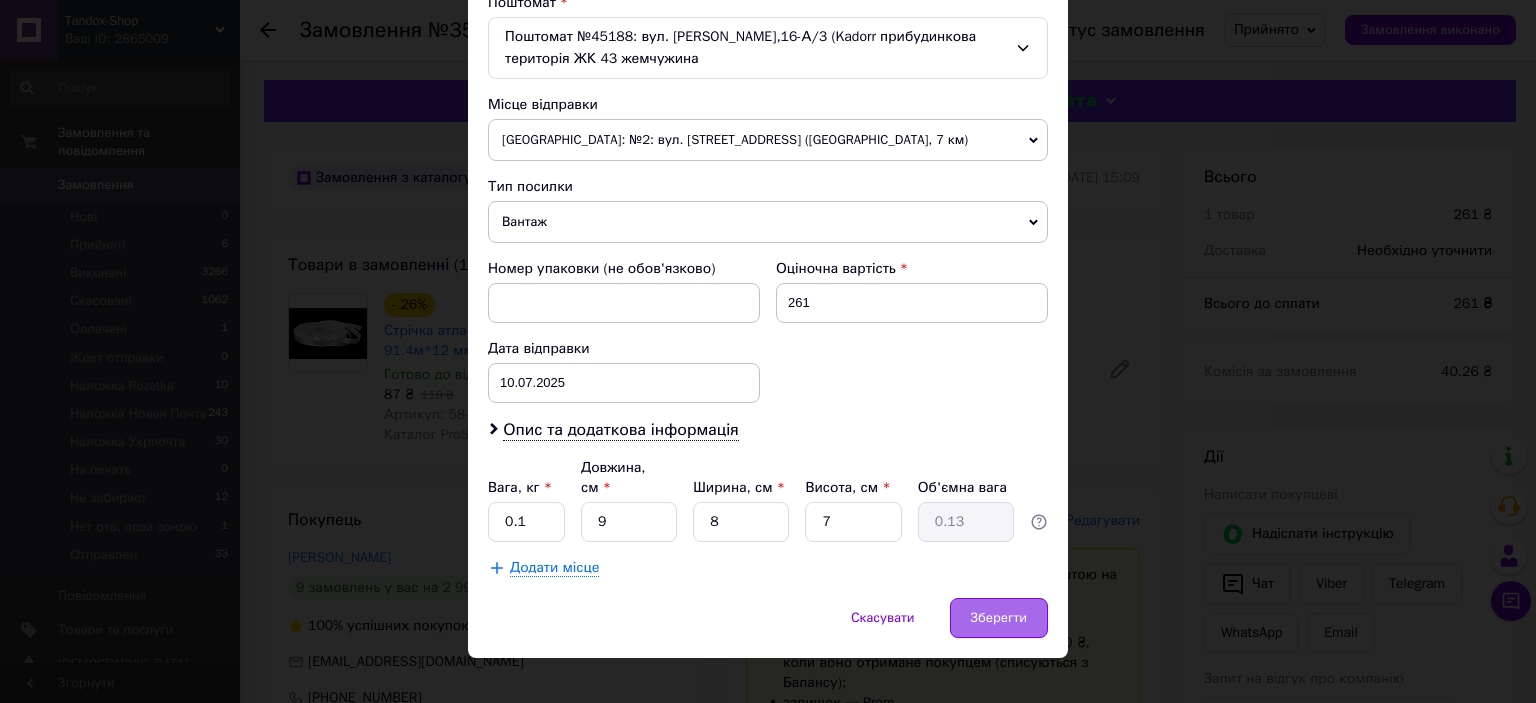 click on "Зберегти" at bounding box center (999, 618) 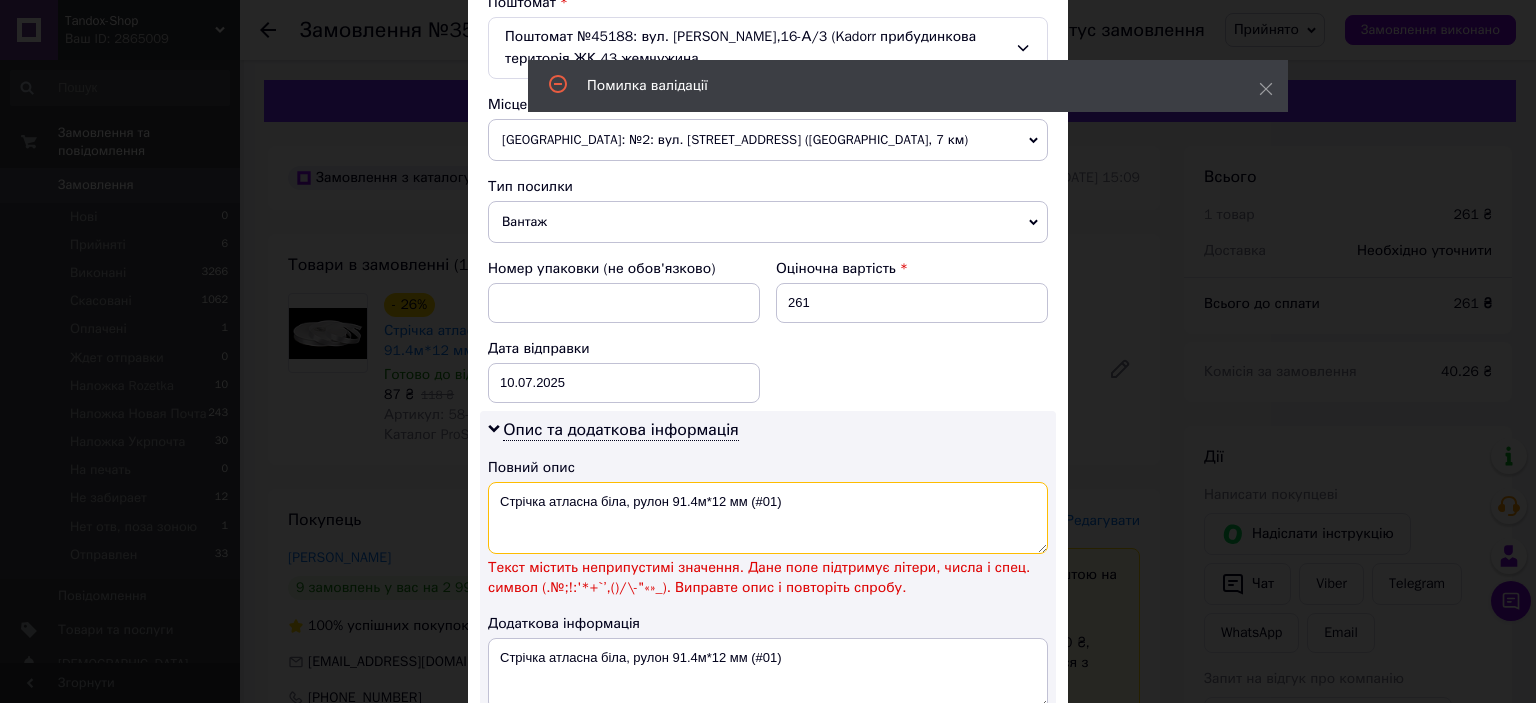 drag, startPoint x: 761, startPoint y: 496, endPoint x: 761, endPoint y: 525, distance: 29 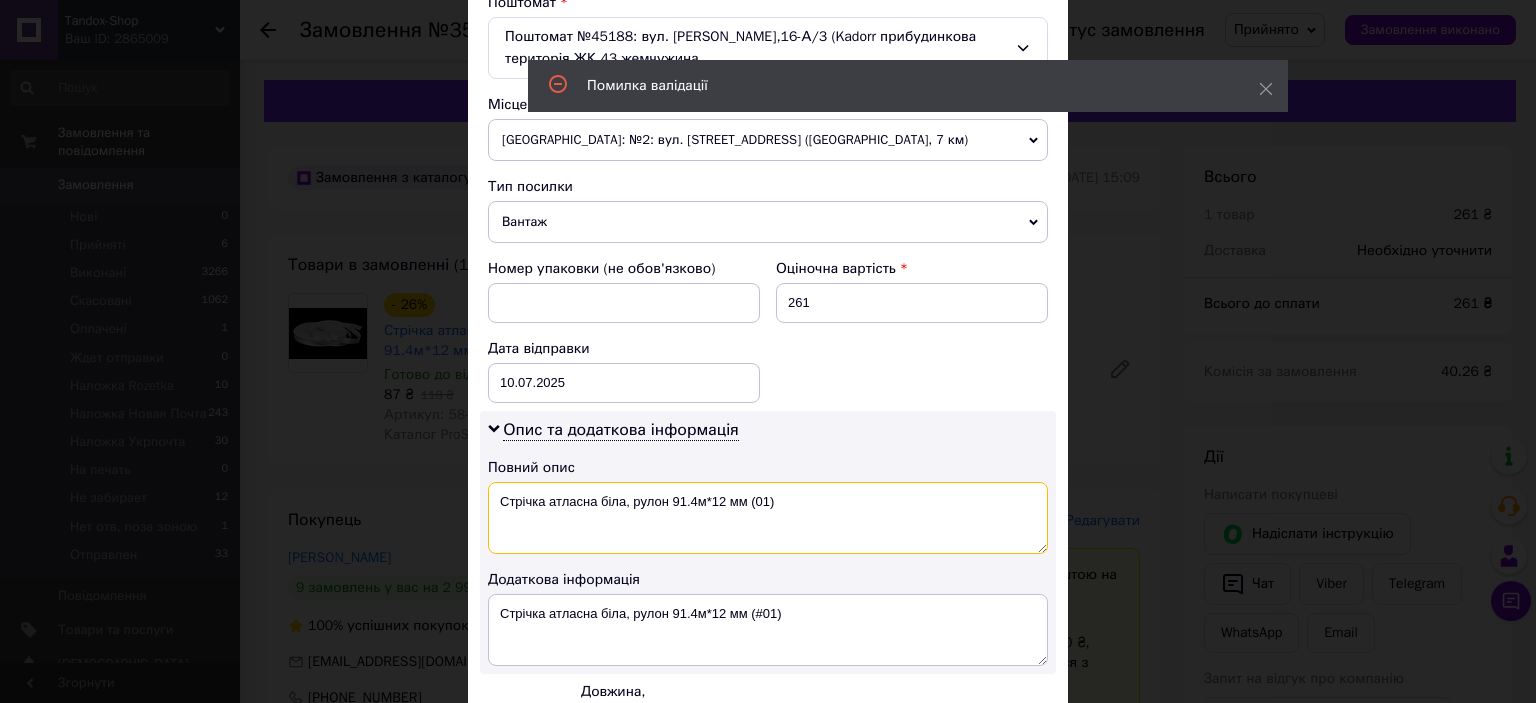 scroll, scrollTop: 865, scrollLeft: 0, axis: vertical 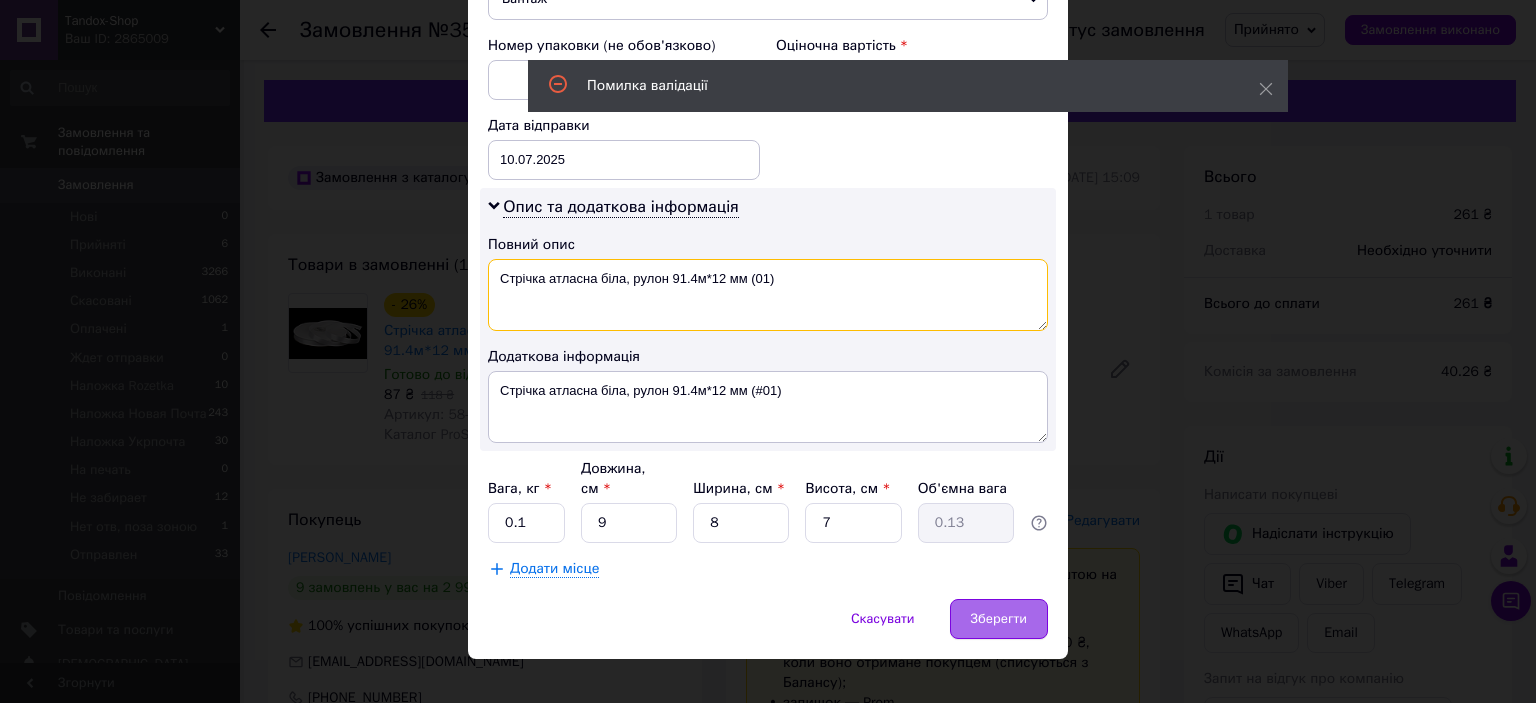 type on "Стрічка атласна біла, рулон 91.4м*12 мм (01)" 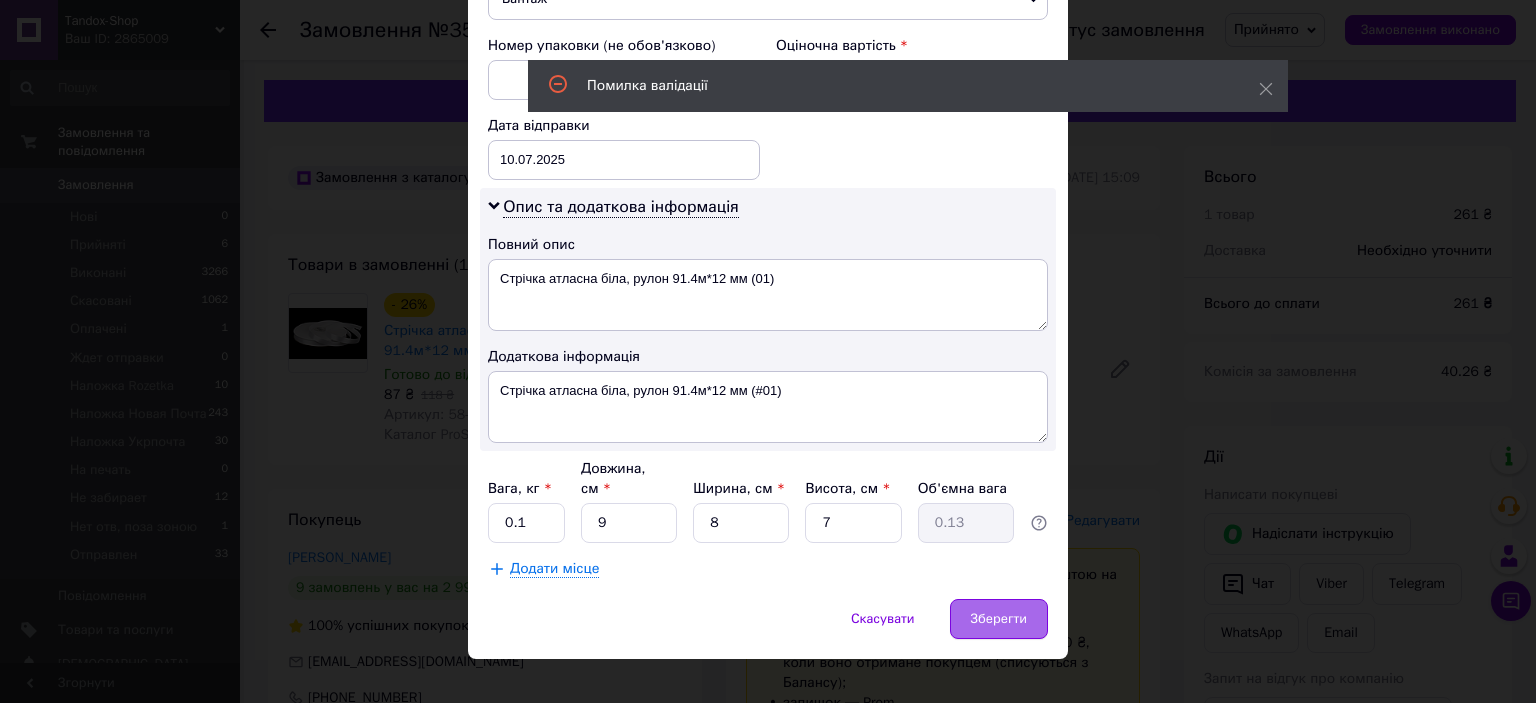 click on "Зберегти" at bounding box center (999, 619) 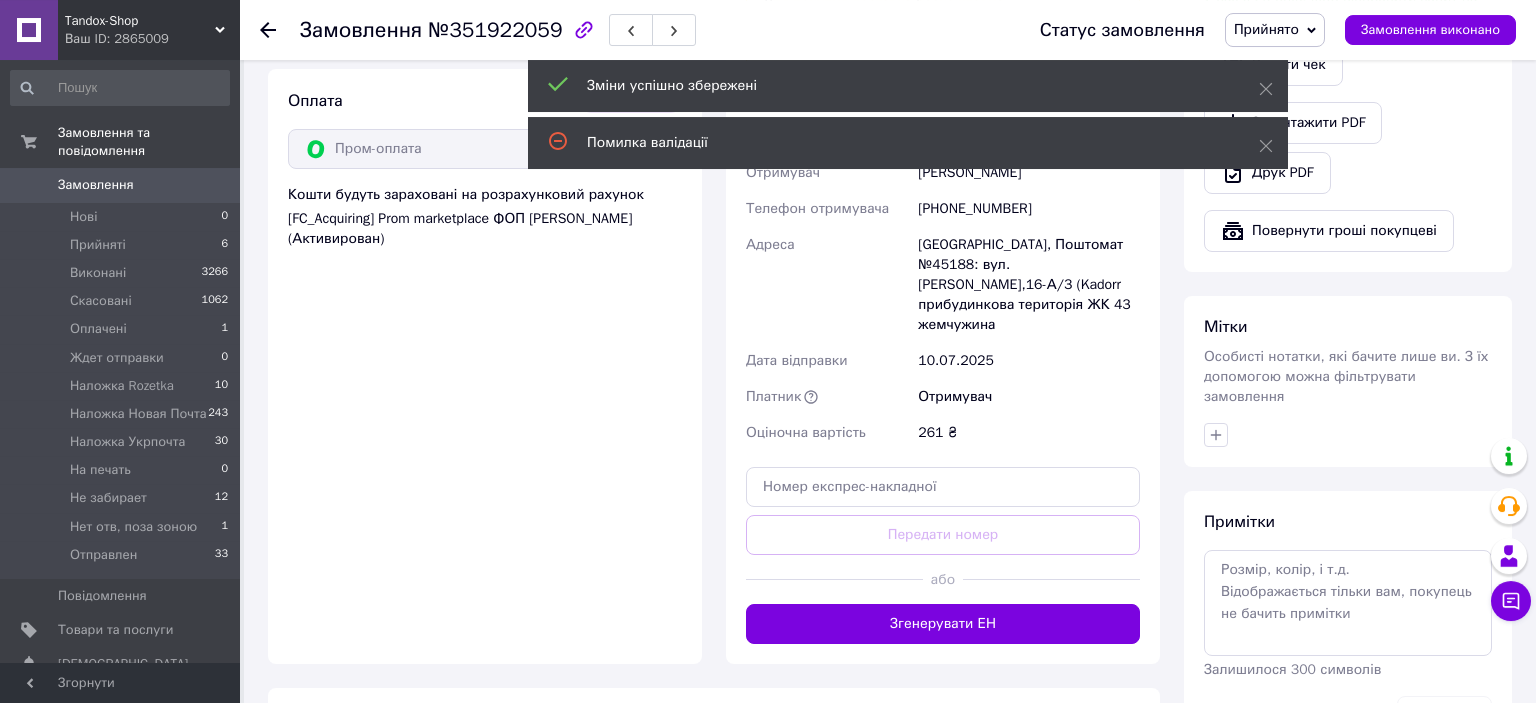 scroll, scrollTop: 739, scrollLeft: 0, axis: vertical 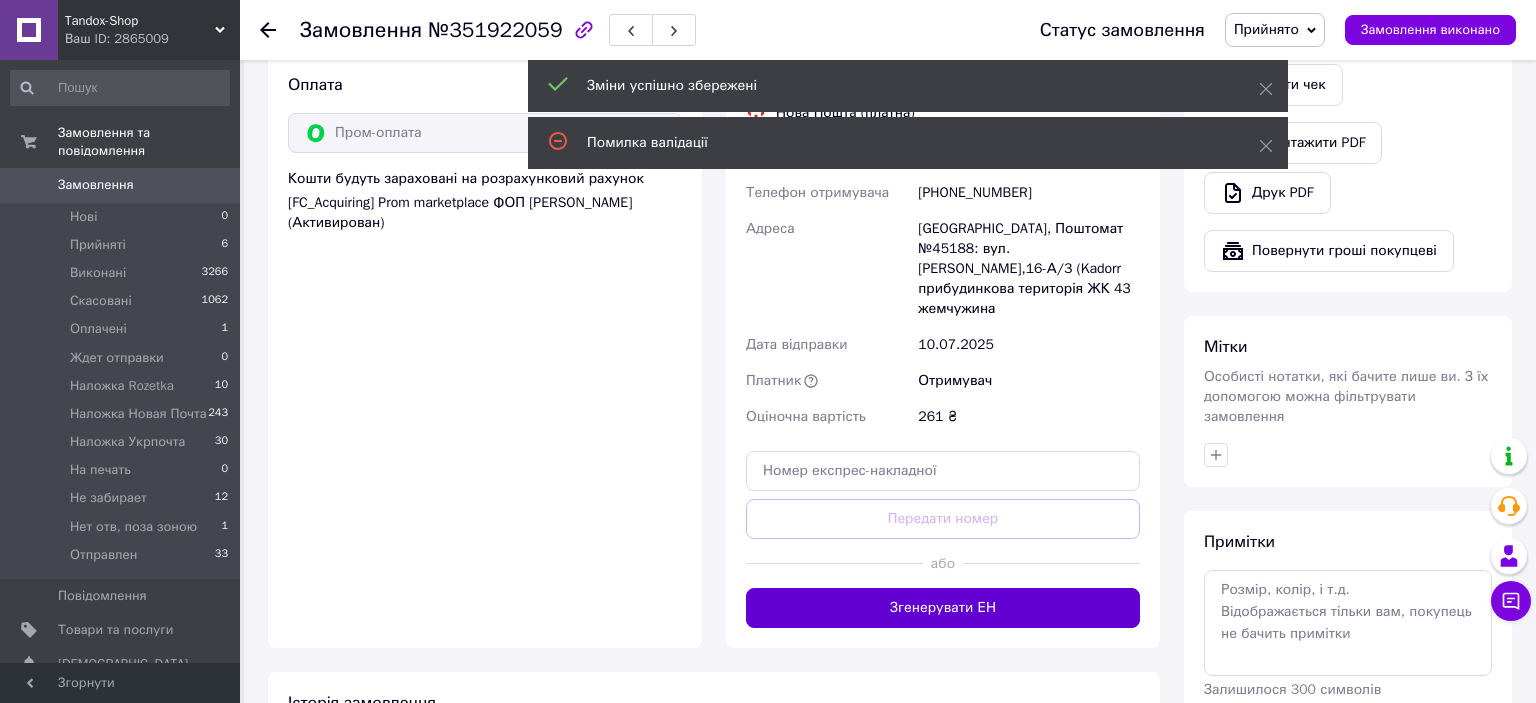 click on "Згенерувати ЕН" at bounding box center [943, 608] 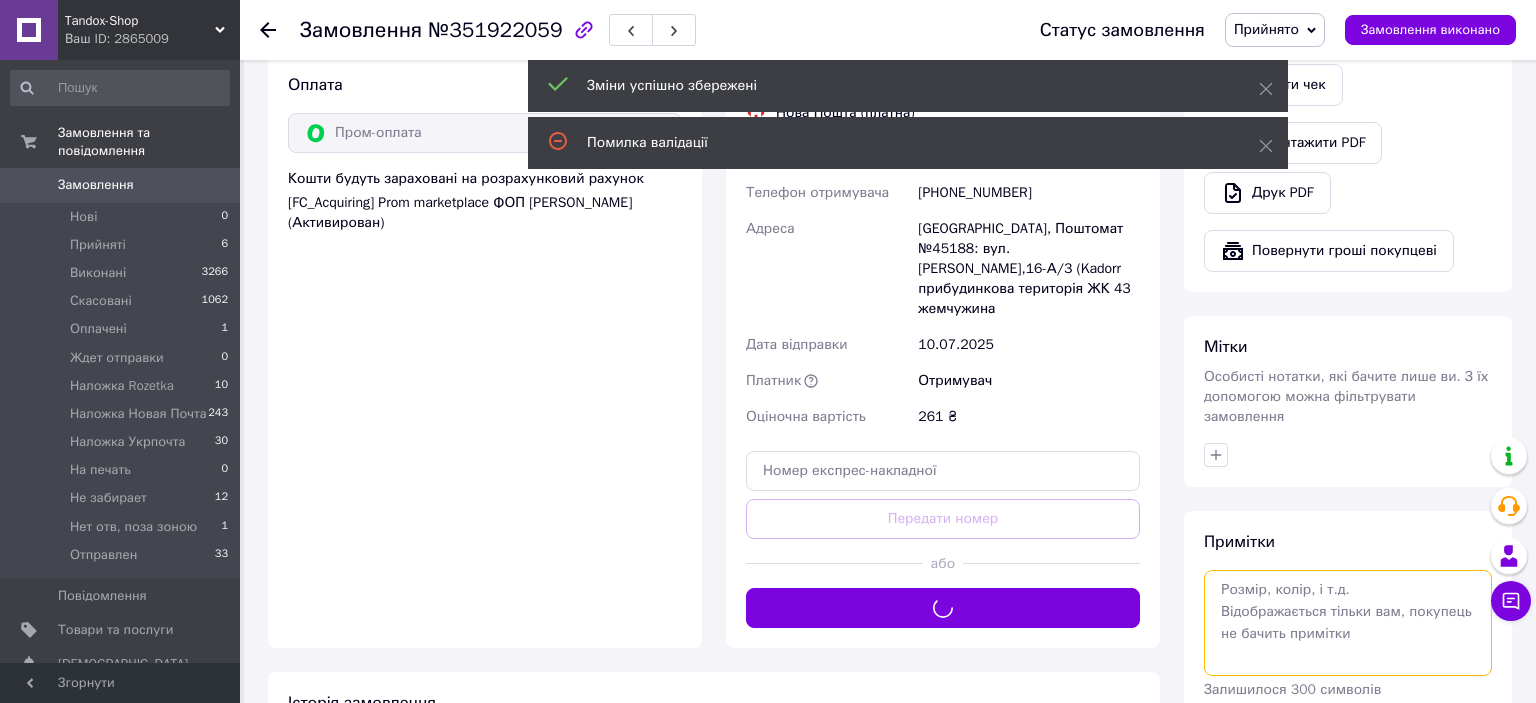 click at bounding box center (1348, 623) 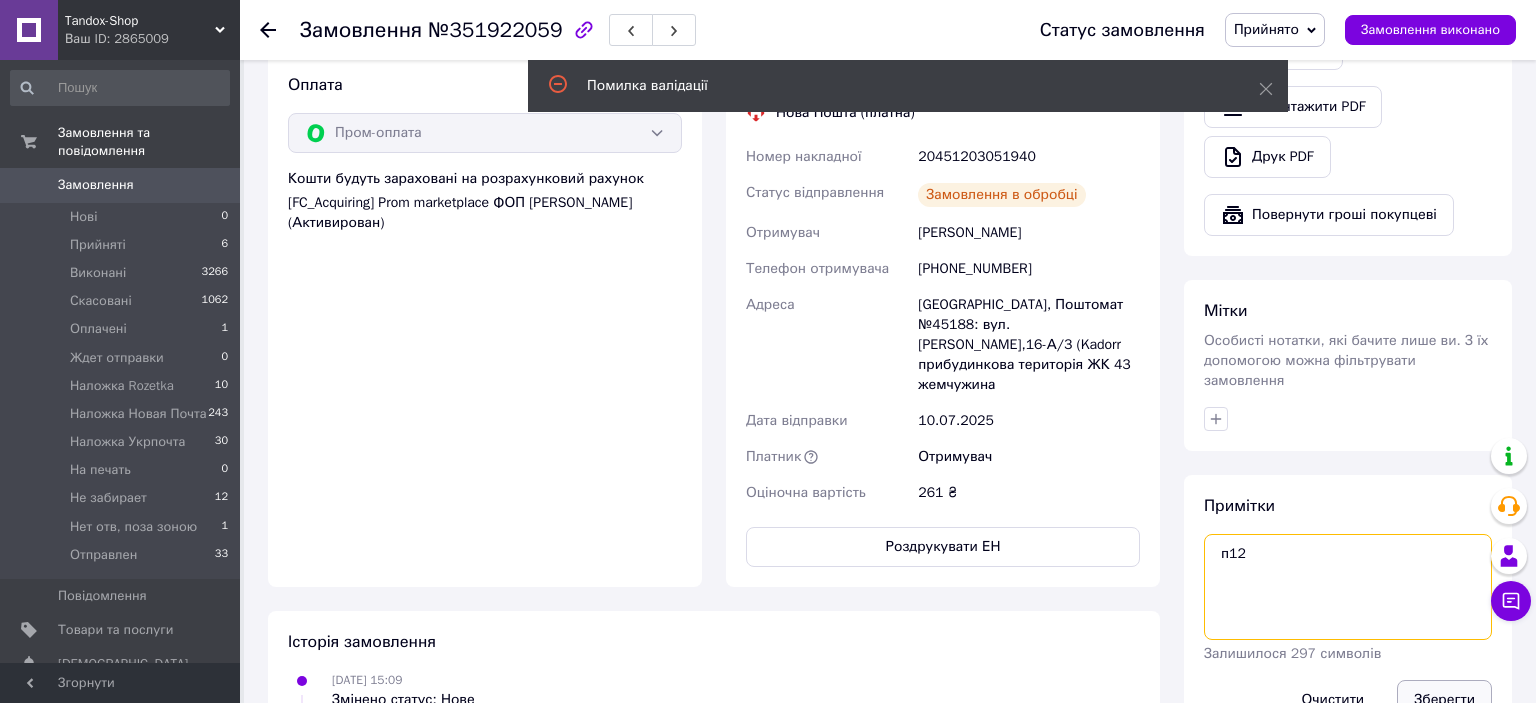 type on "п12" 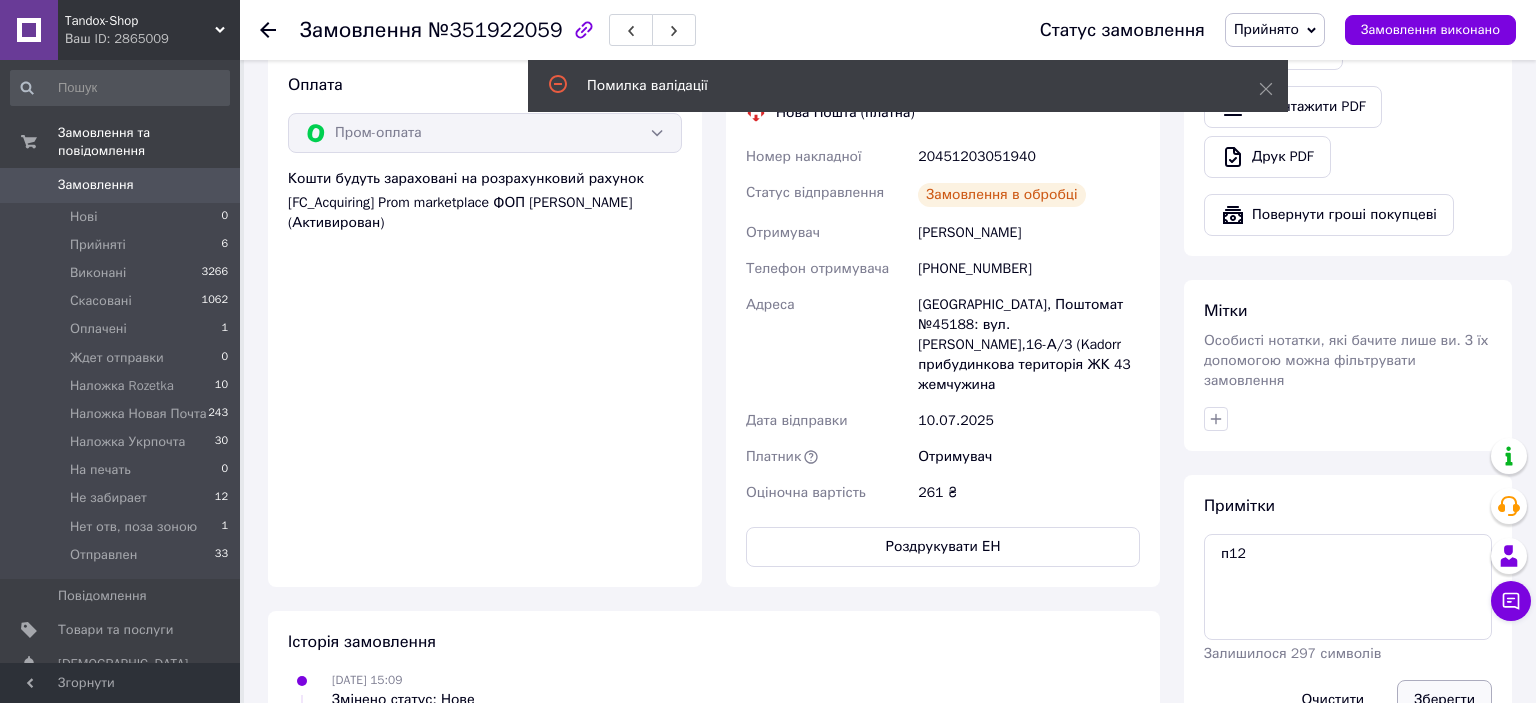 click on "Зберегти" at bounding box center (1444, 700) 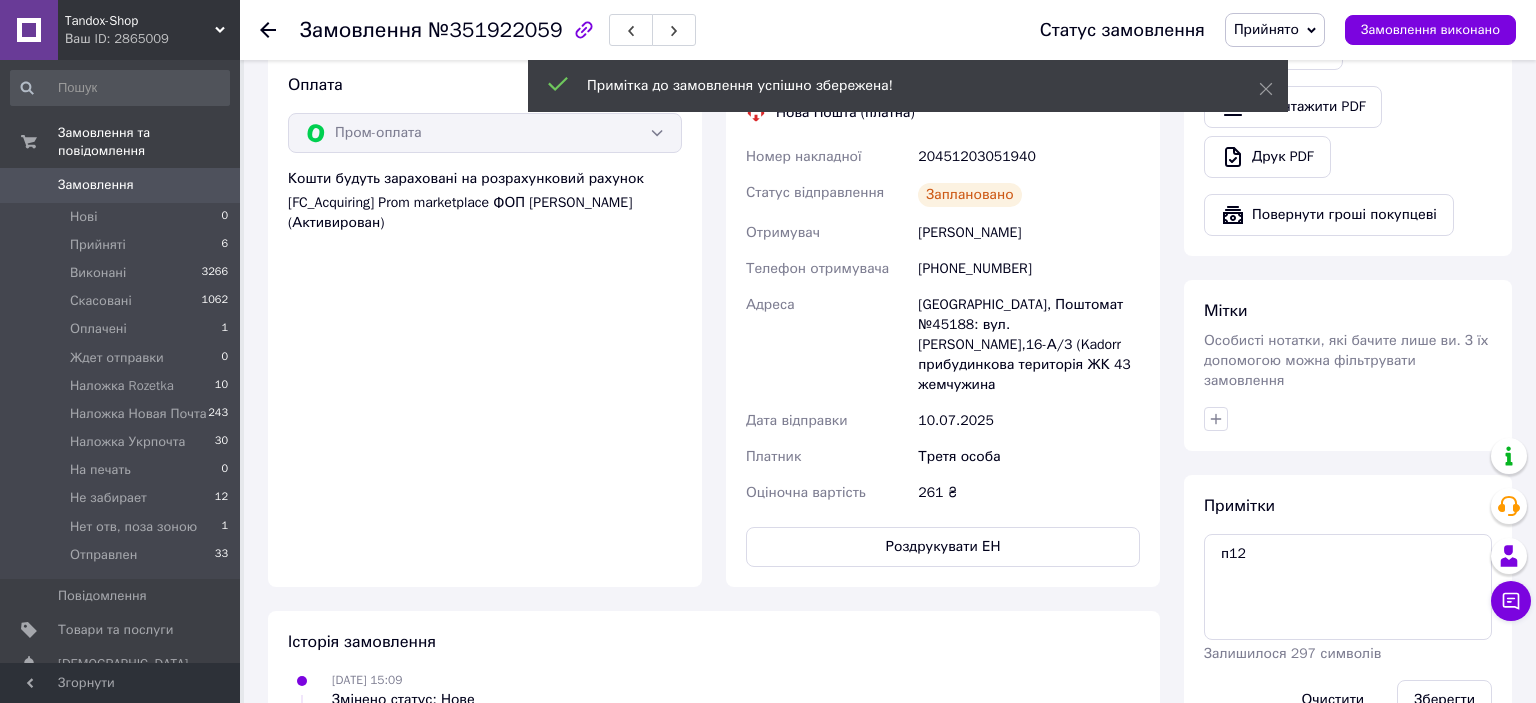 click on "Прийнято" at bounding box center [1266, 29] 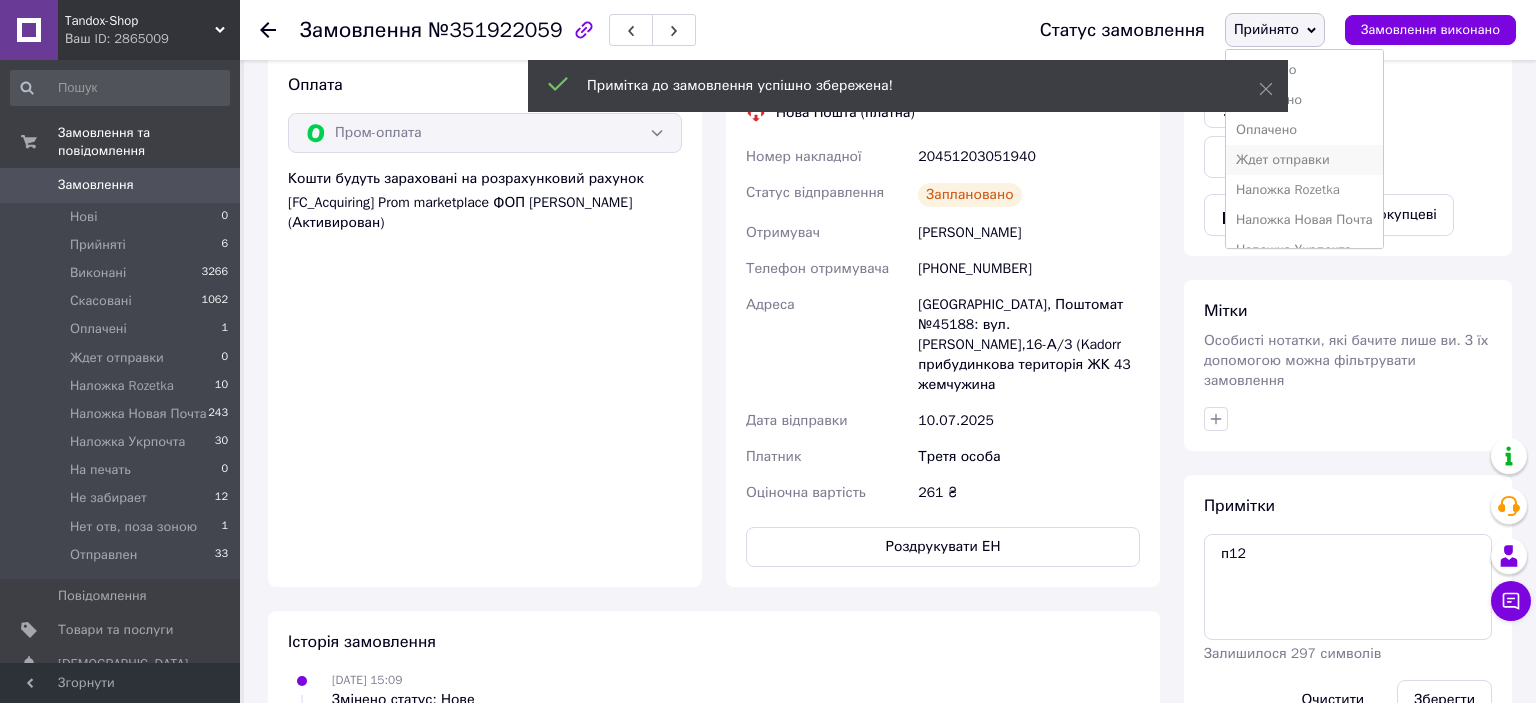 click on "Ждет отправки" at bounding box center (1304, 160) 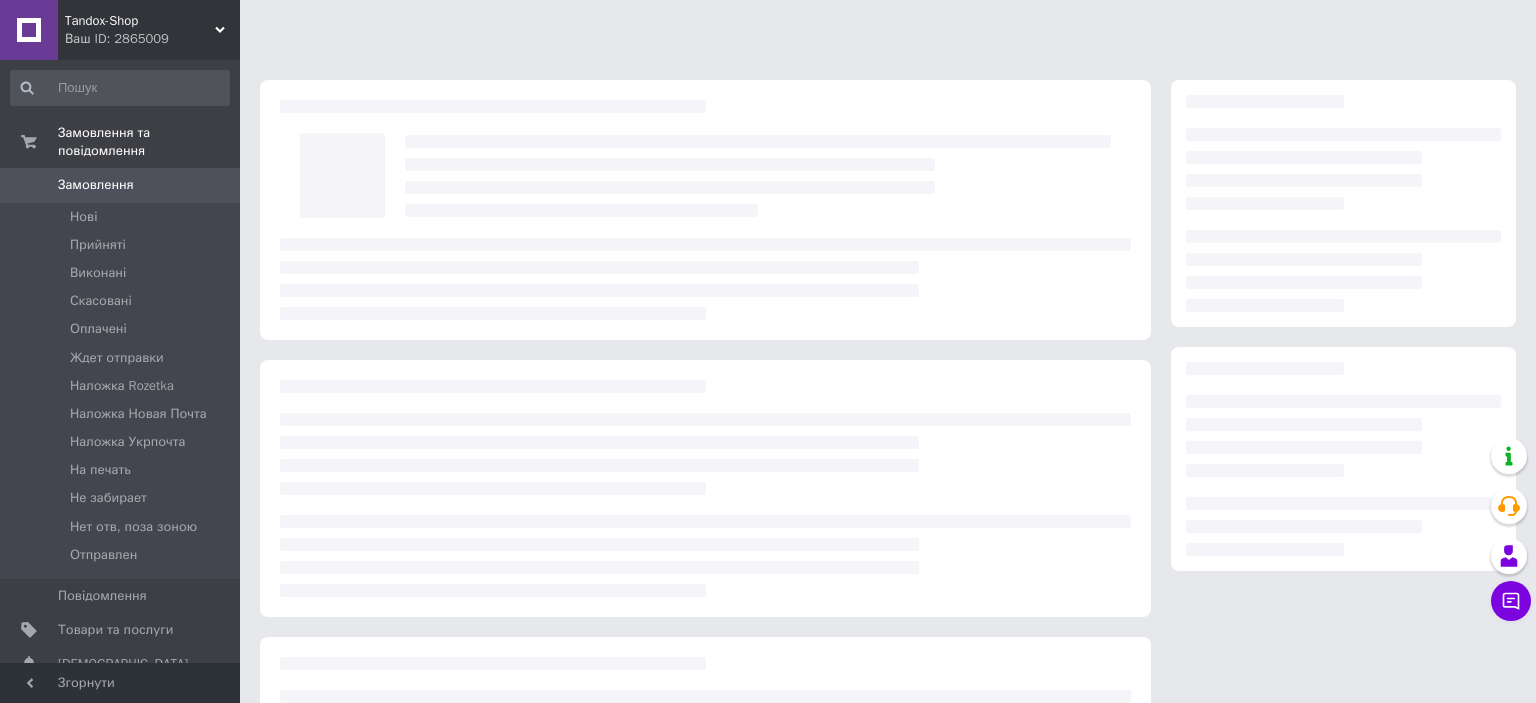 scroll, scrollTop: 0, scrollLeft: 0, axis: both 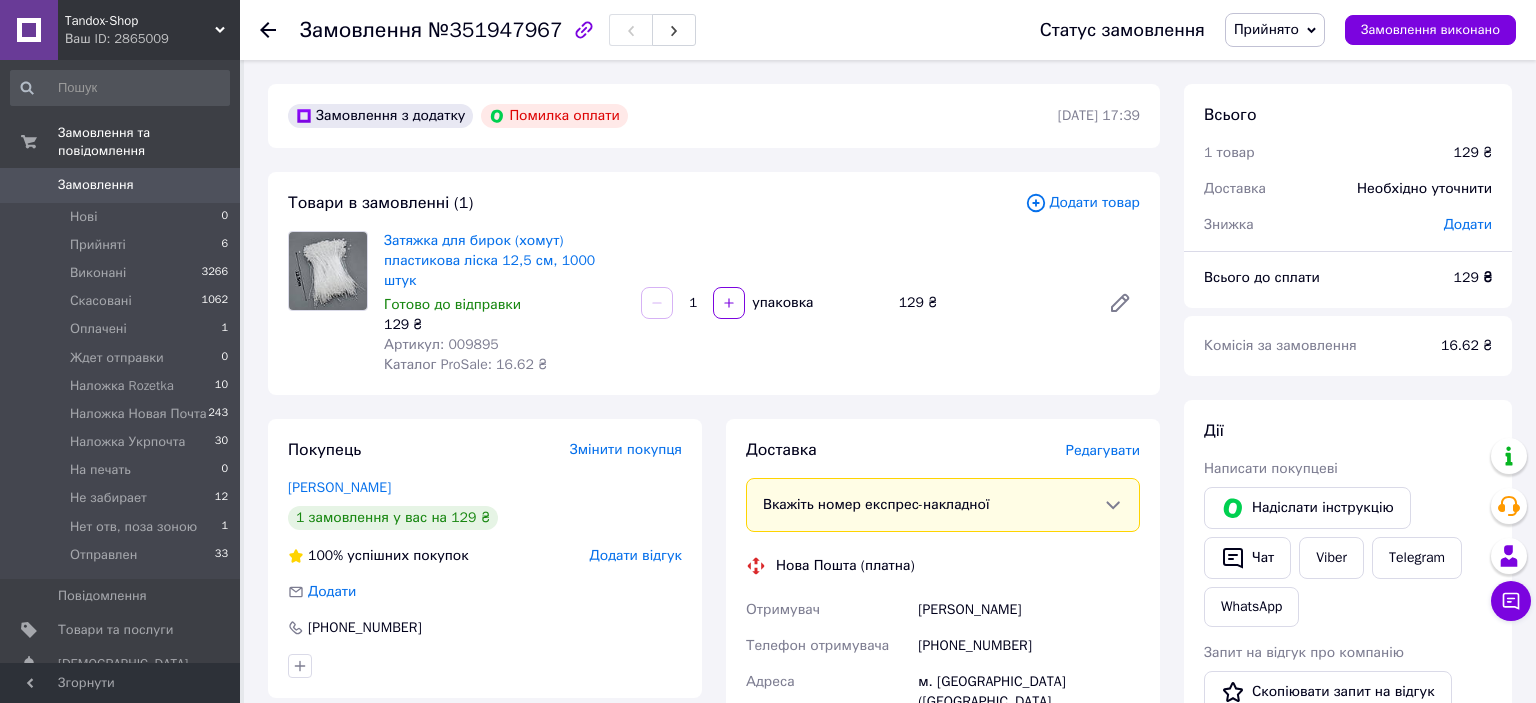 click on "м. [GEOGRAPHIC_DATA] ([GEOGRAPHIC_DATA], [GEOGRAPHIC_DATA].), №55 (до 30 кг на одне місце): бульв. Будівельників, 11, прим. 74" at bounding box center (1029, 722) 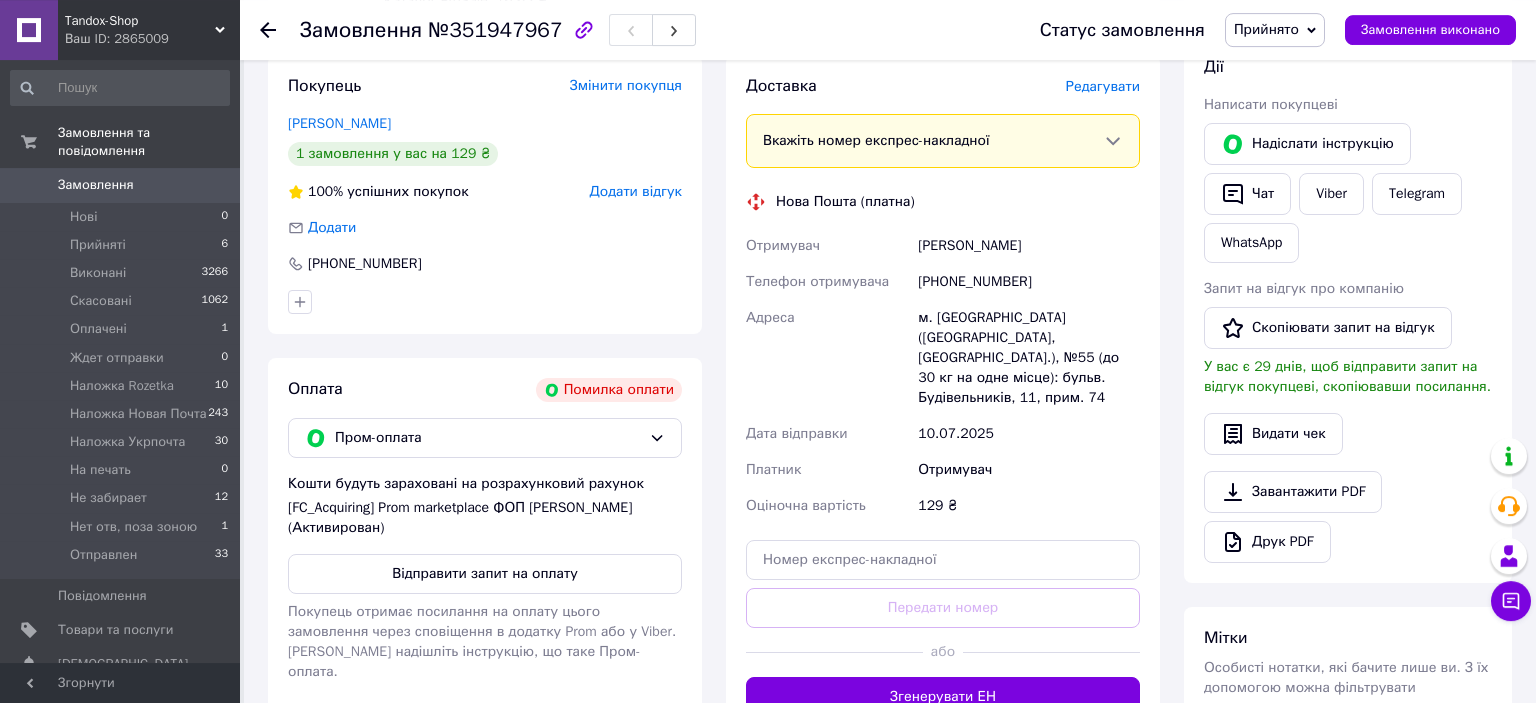 scroll, scrollTop: 422, scrollLeft: 0, axis: vertical 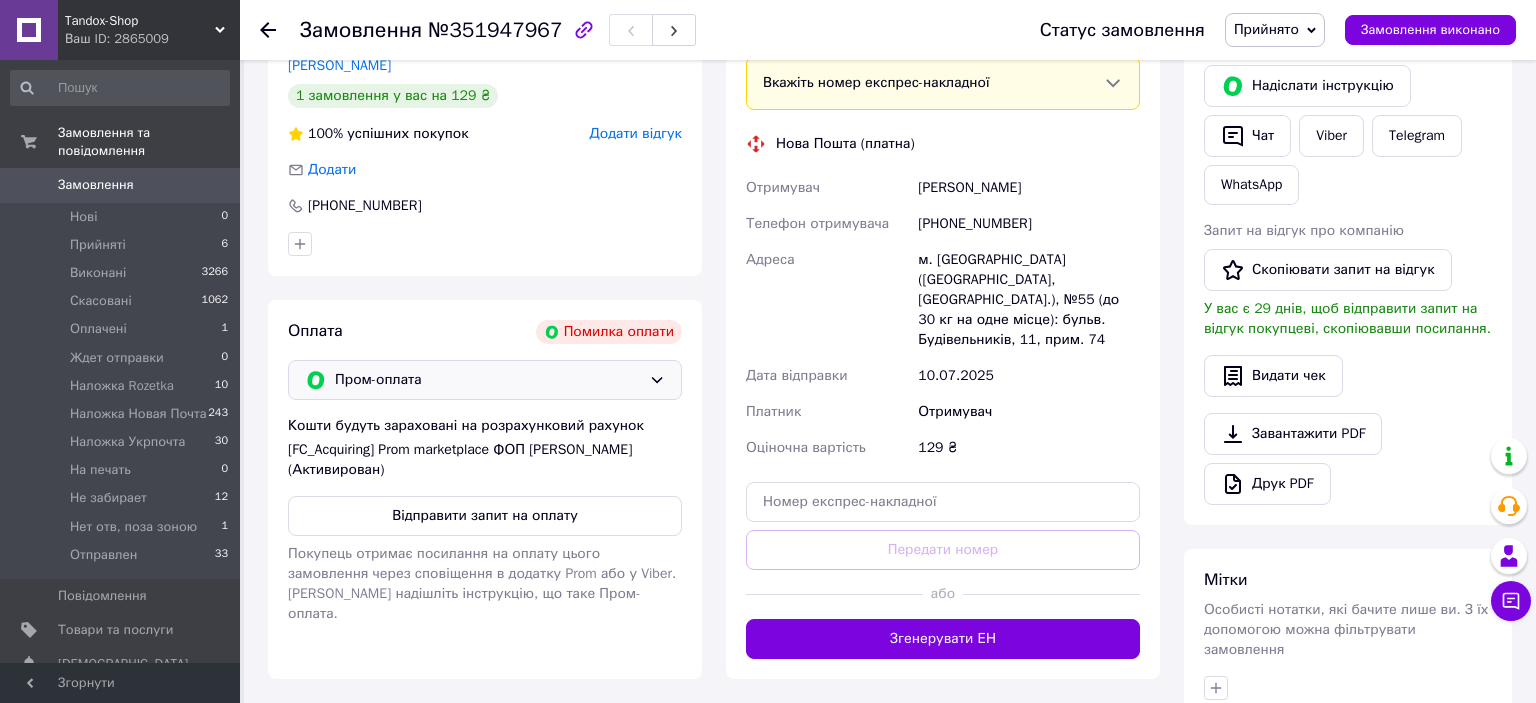 click on "Пром-оплата" at bounding box center [488, 380] 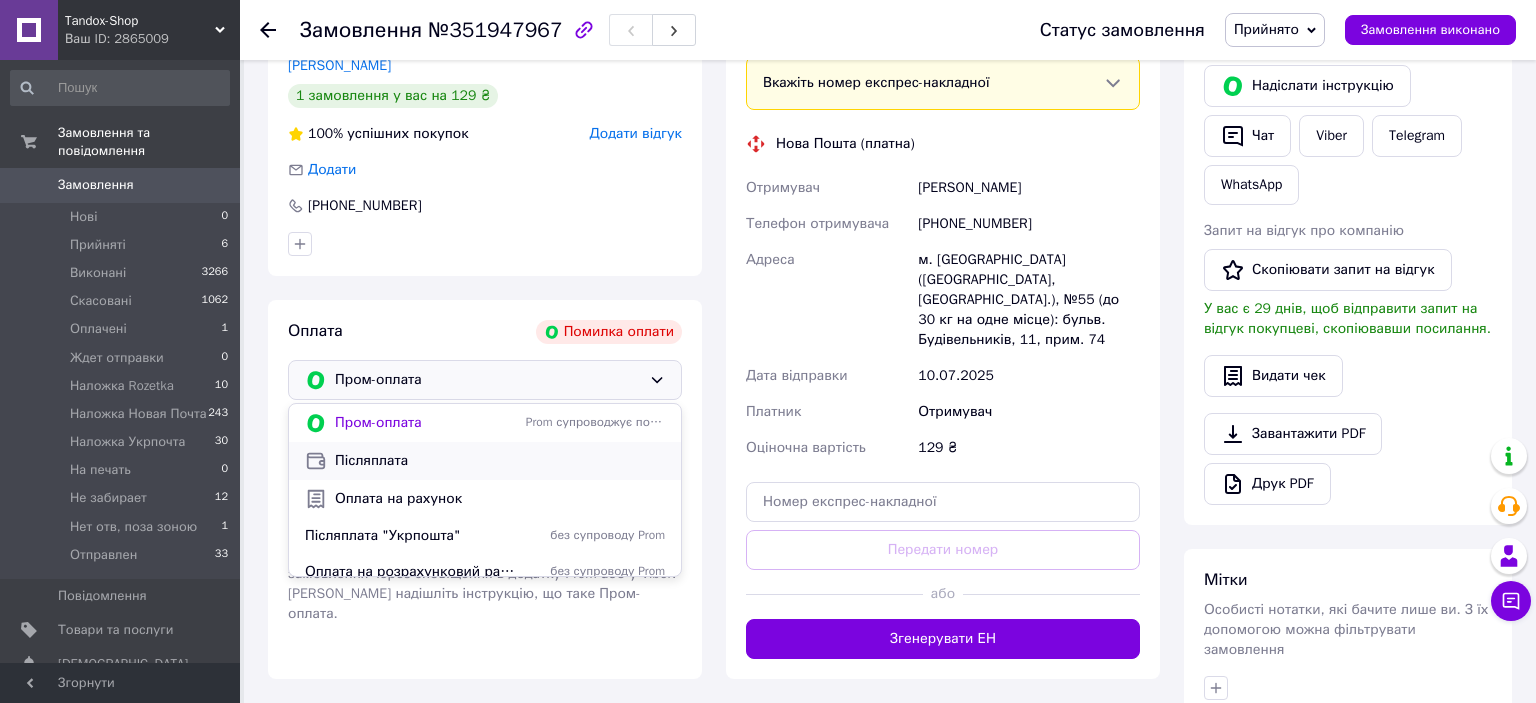 click on "Післяплата" at bounding box center (500, 461) 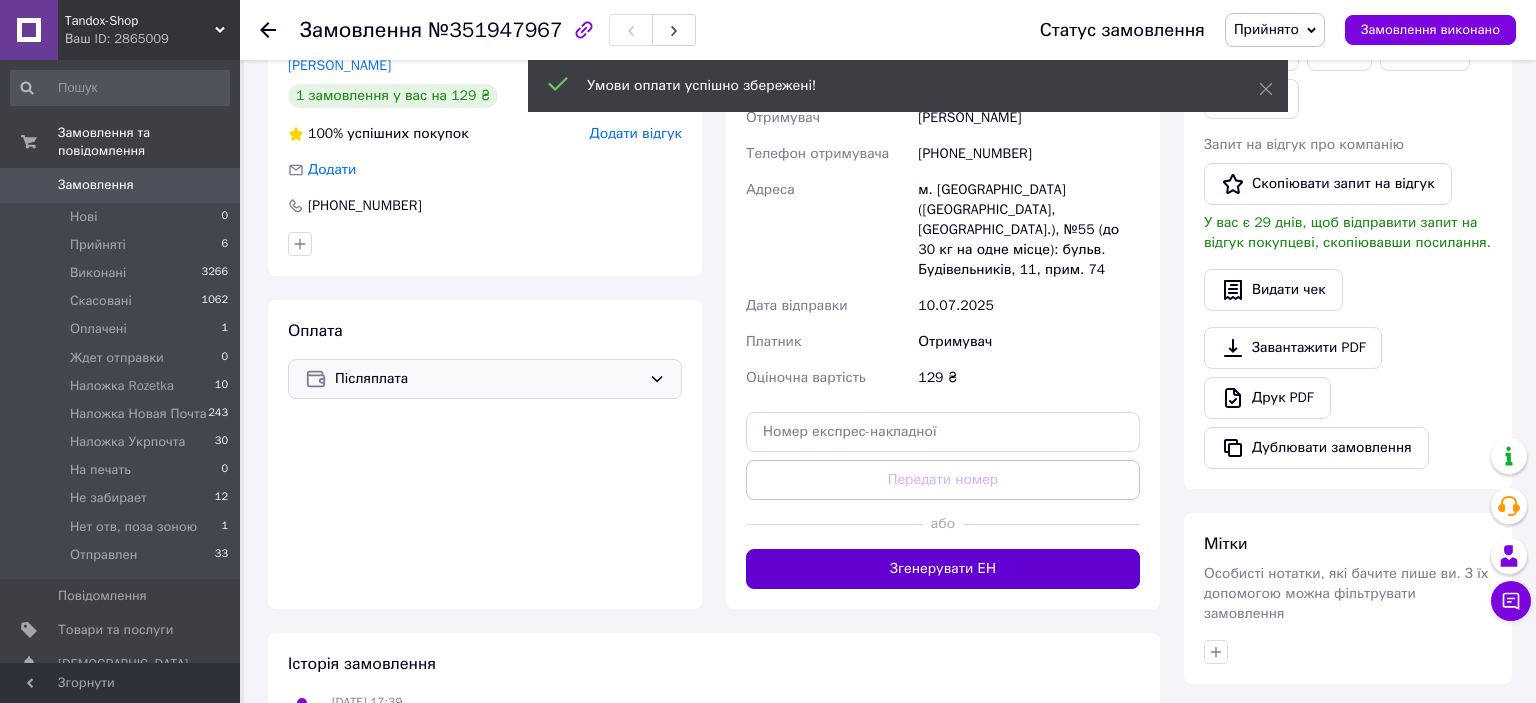 scroll, scrollTop: 105, scrollLeft: 0, axis: vertical 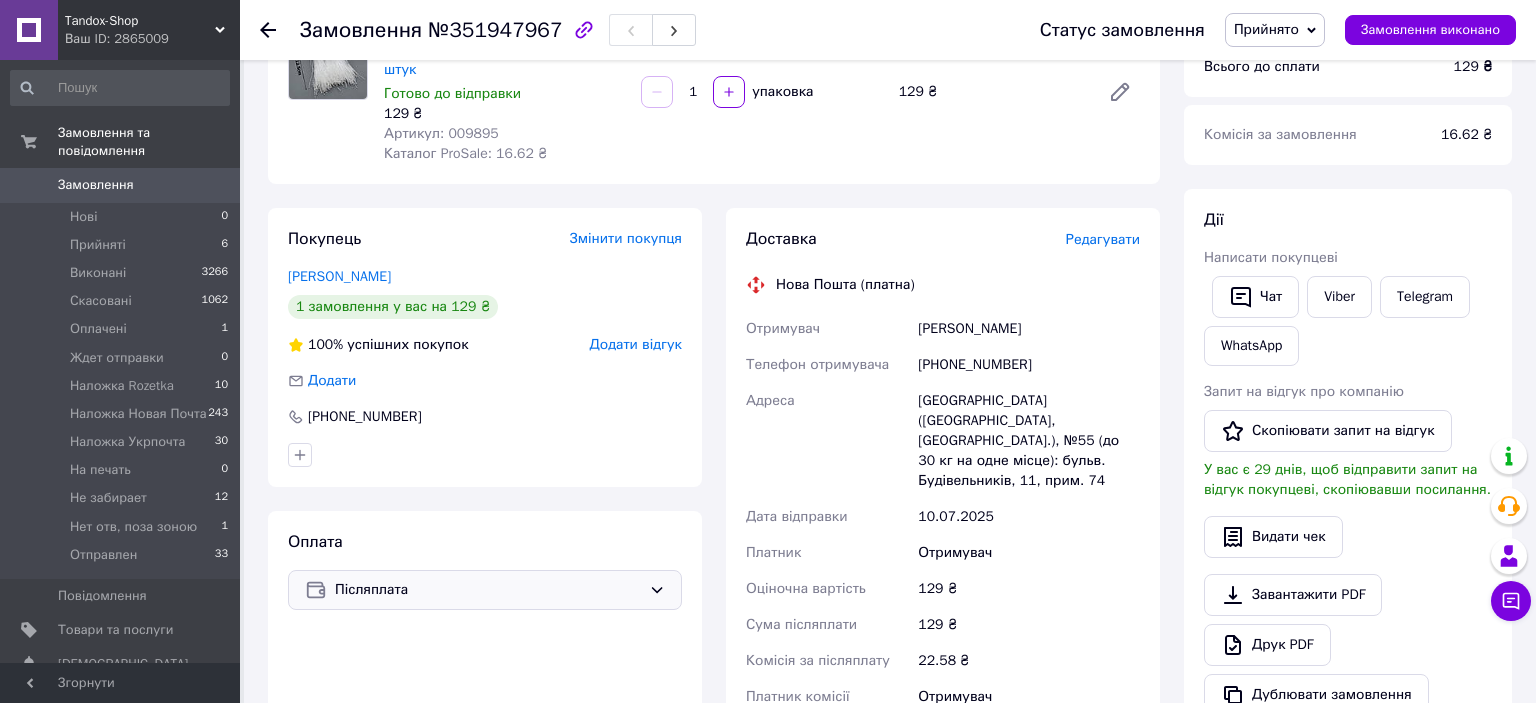 click on "[PHONE_NUMBER]" at bounding box center (1029, 365) 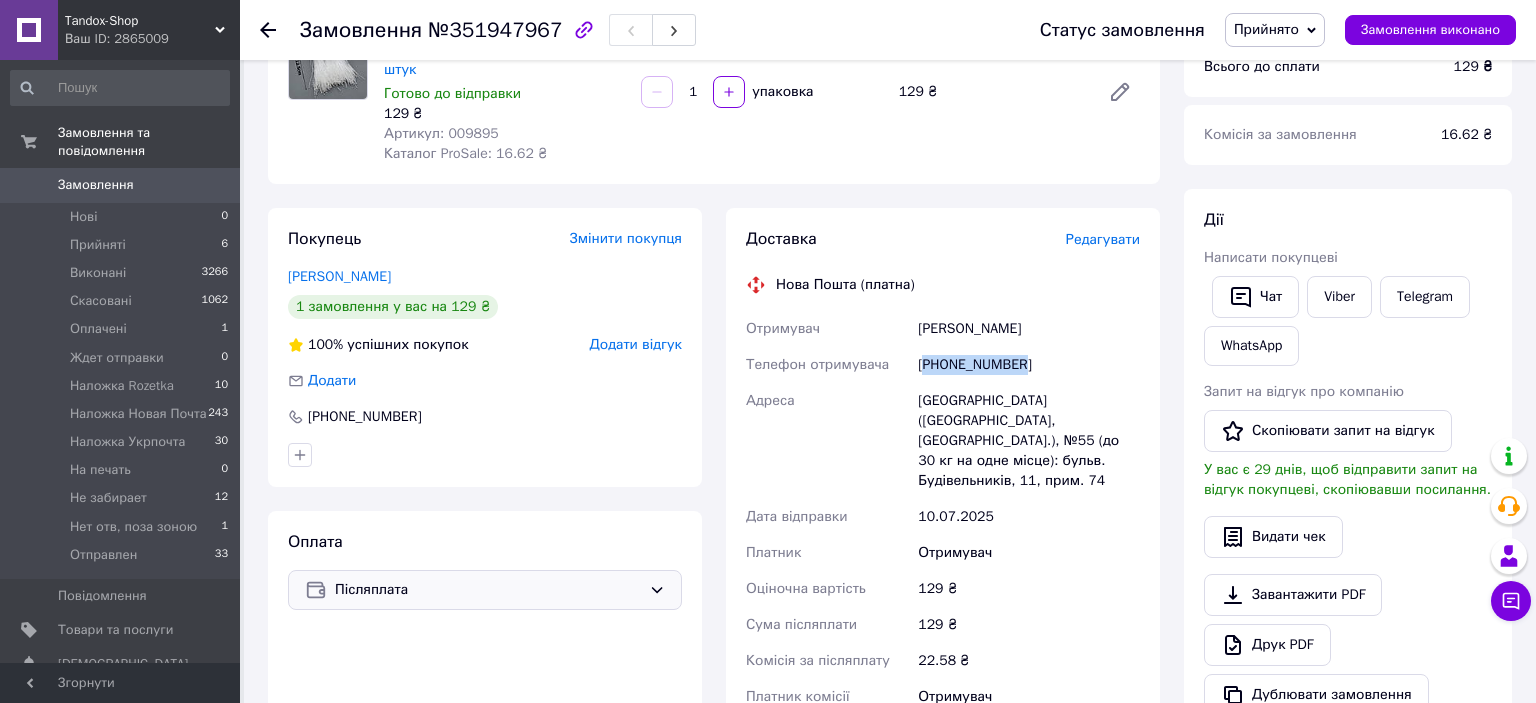 click on "[PHONE_NUMBER]" at bounding box center (1029, 365) 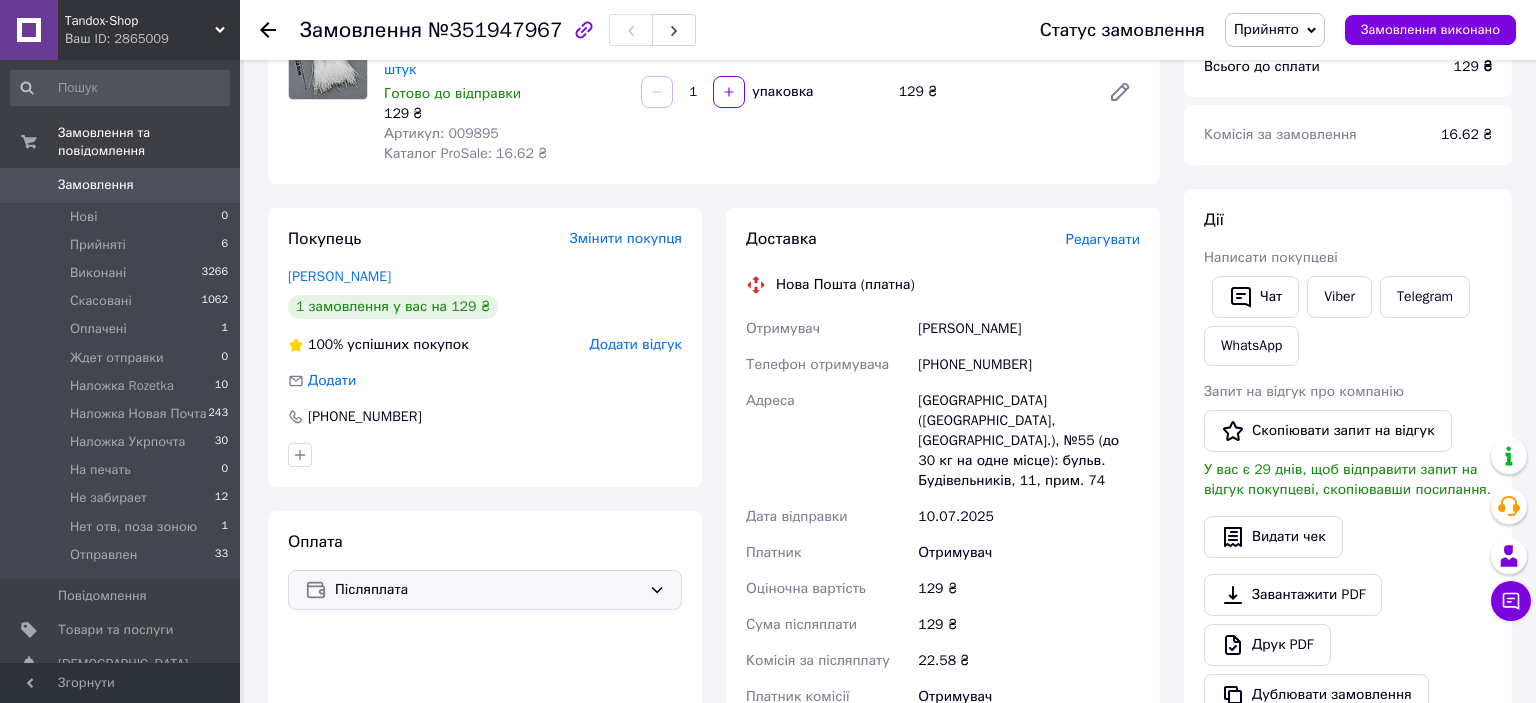 click on "[PHONE_NUMBER]" at bounding box center [1029, 365] 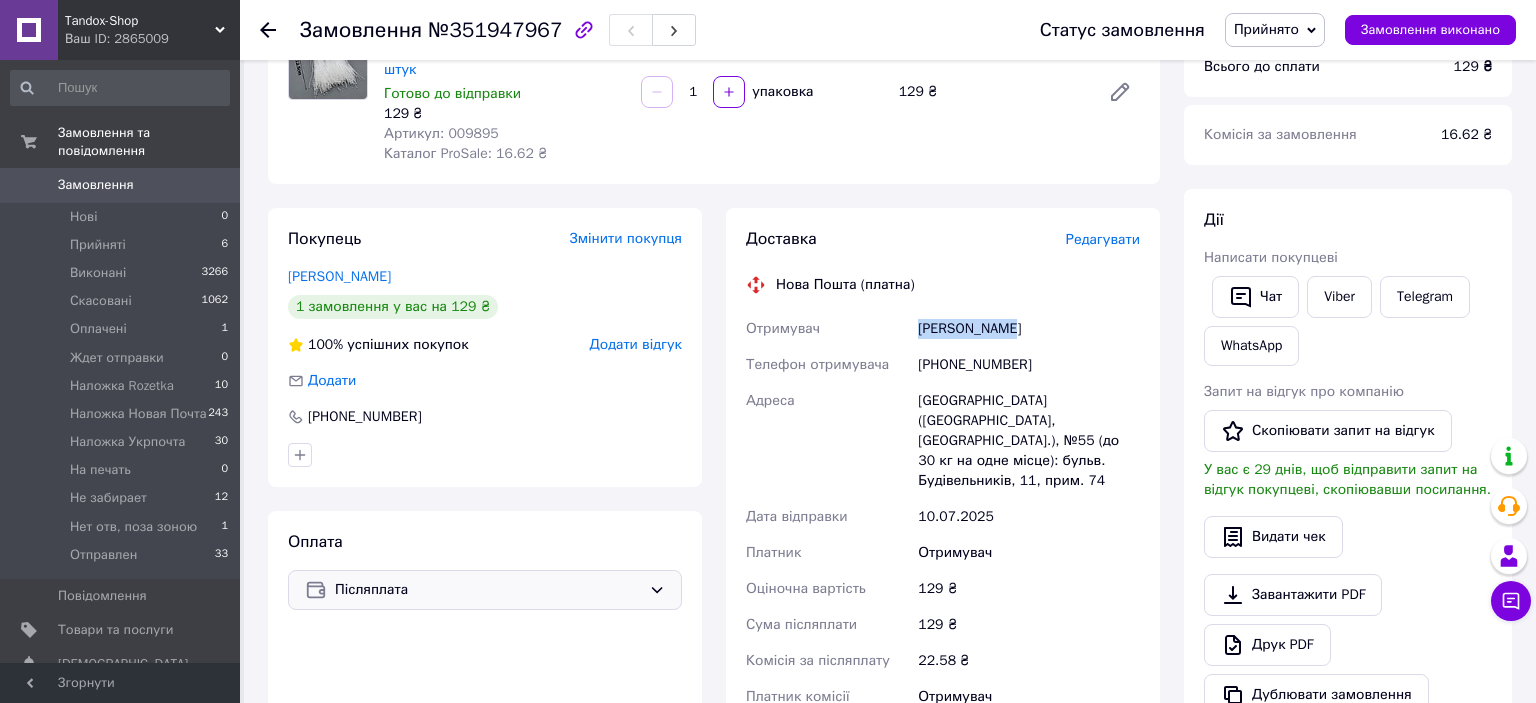 click on "[PERSON_NAME]" at bounding box center (1029, 329) 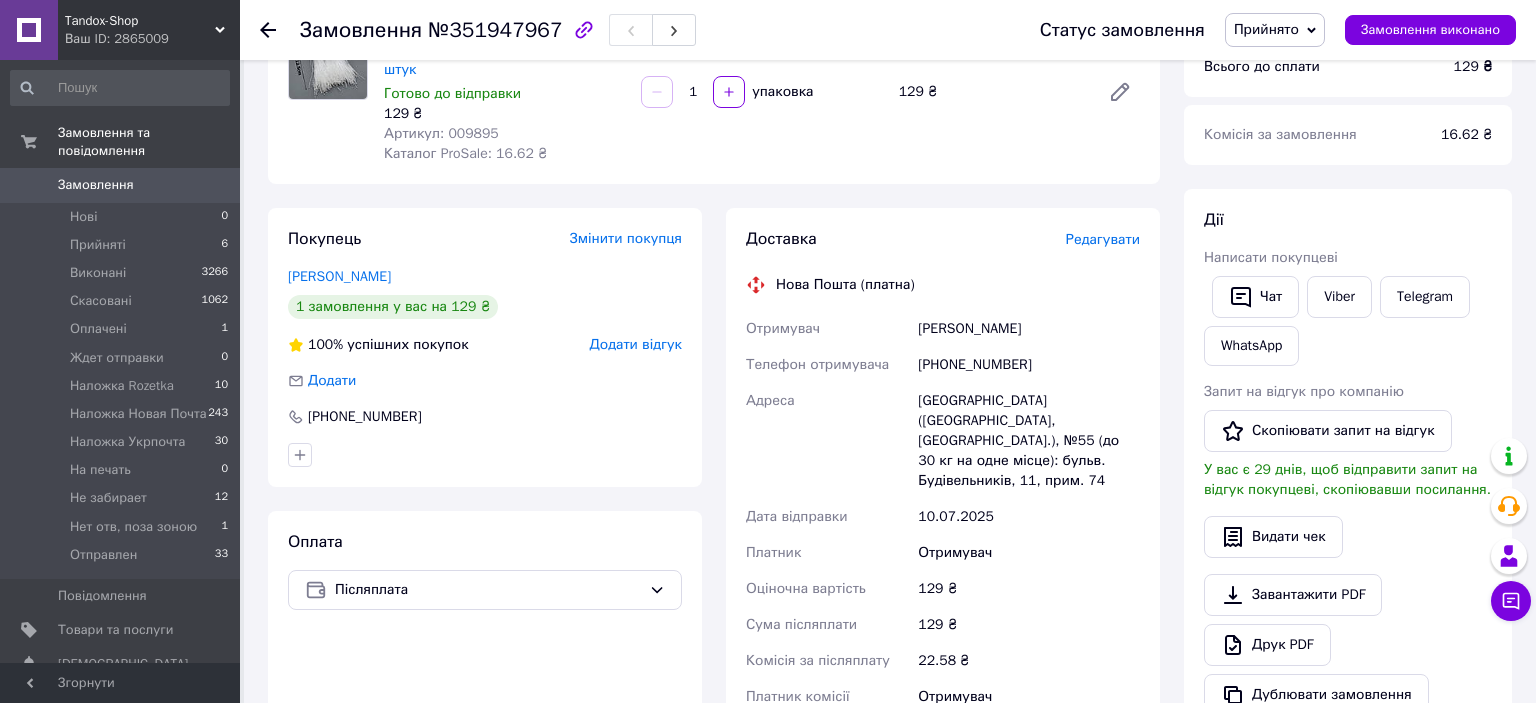 click on "[PERSON_NAME]" at bounding box center (1029, 329) 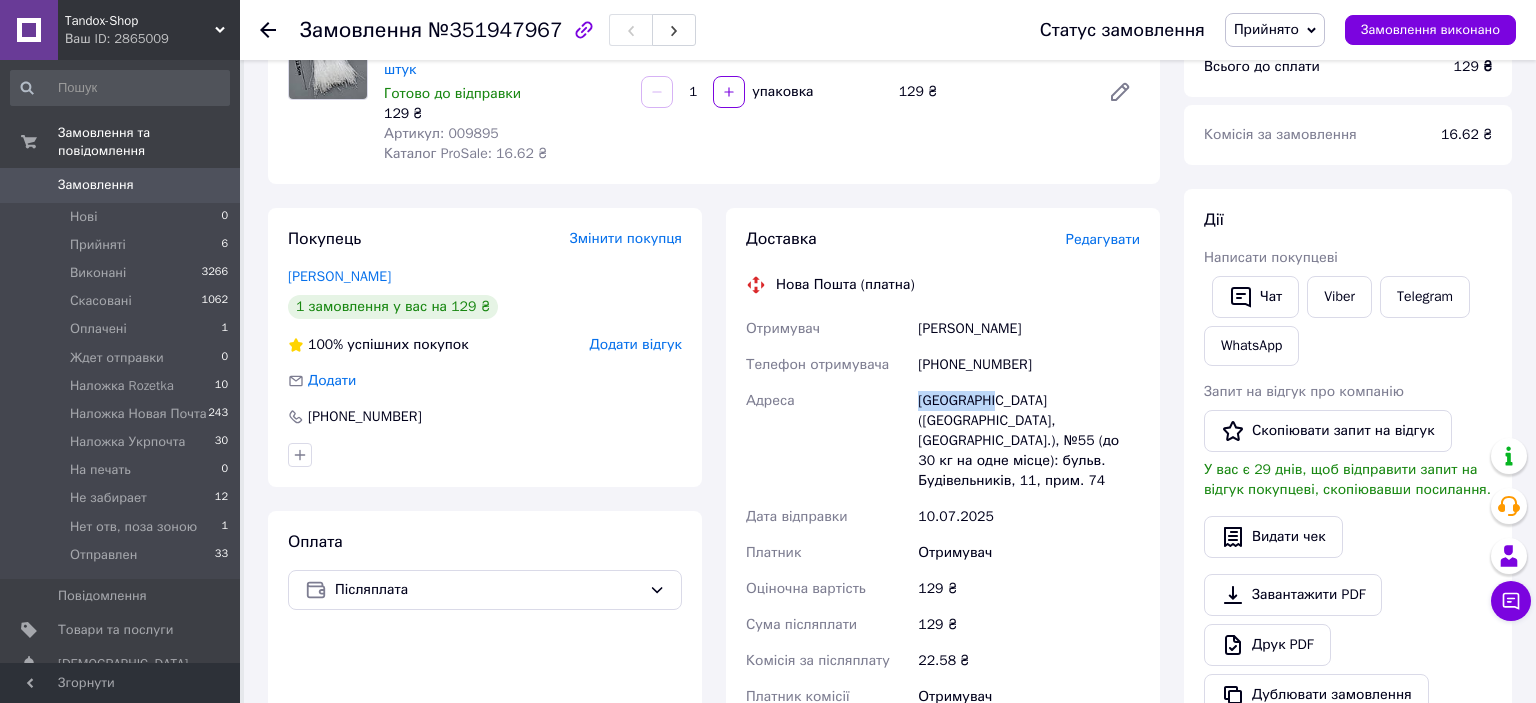 click on "[GEOGRAPHIC_DATA] ([GEOGRAPHIC_DATA], [GEOGRAPHIC_DATA].), №55 (до 30 кг на одне місце): бульв. Будівельників, 11, прим. 74" at bounding box center (1029, 441) 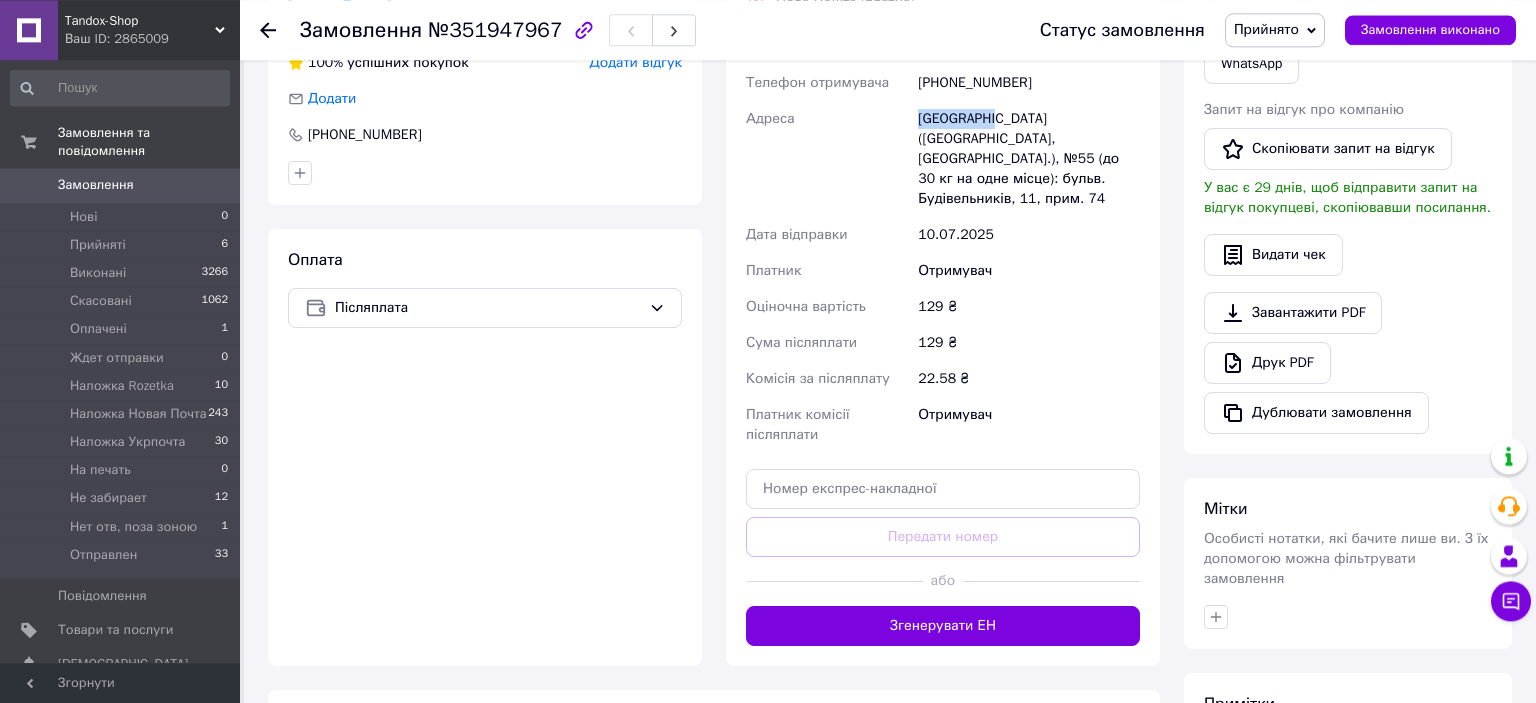 scroll, scrollTop: 528, scrollLeft: 0, axis: vertical 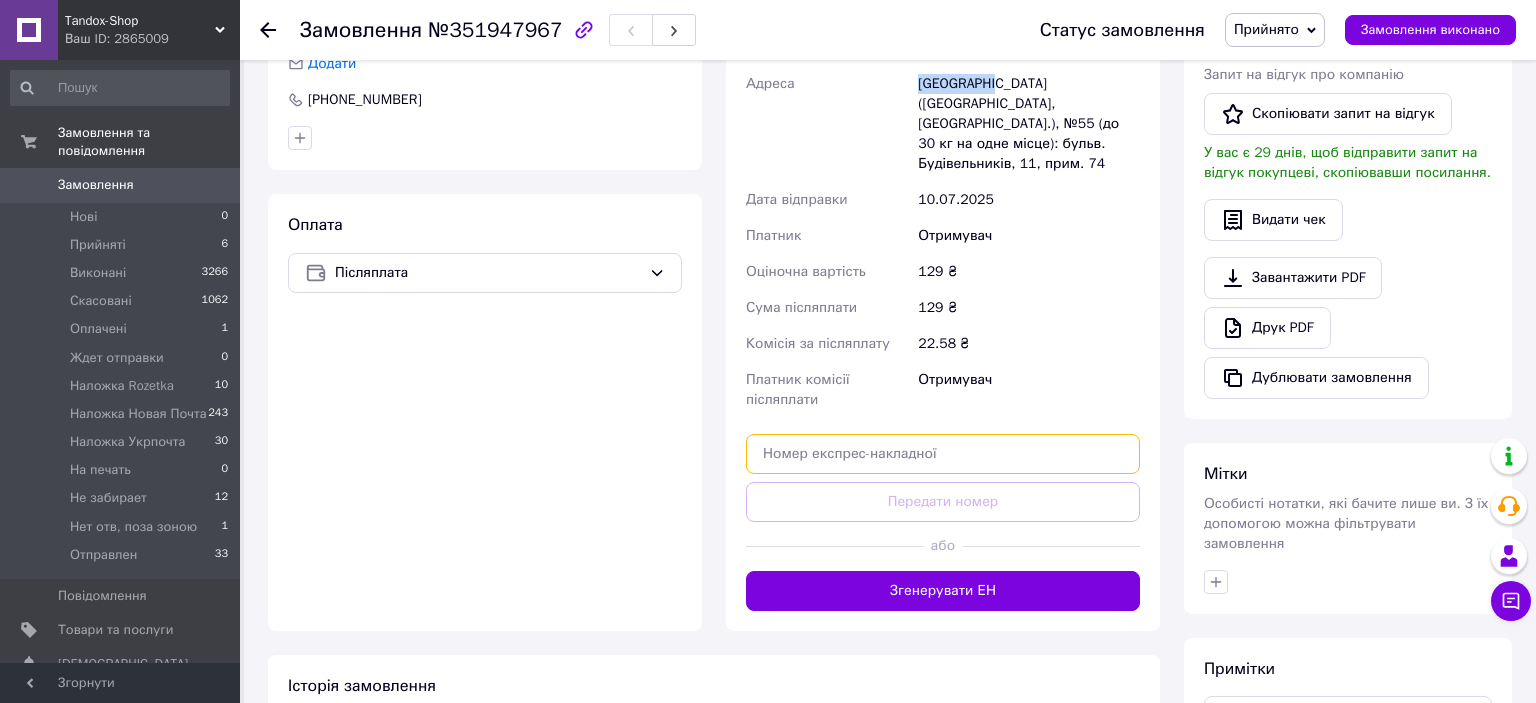 click at bounding box center (943, 454) 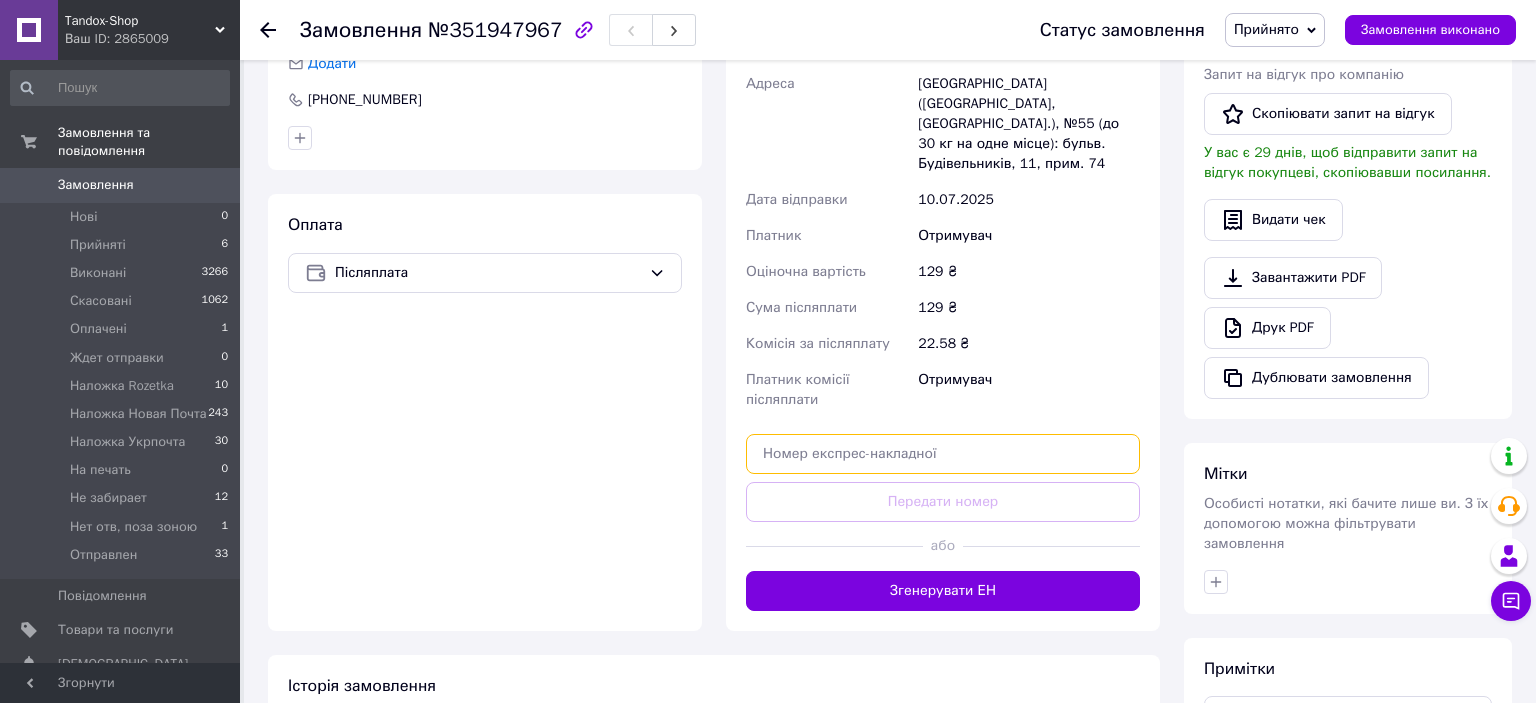 paste on "20451203053522" 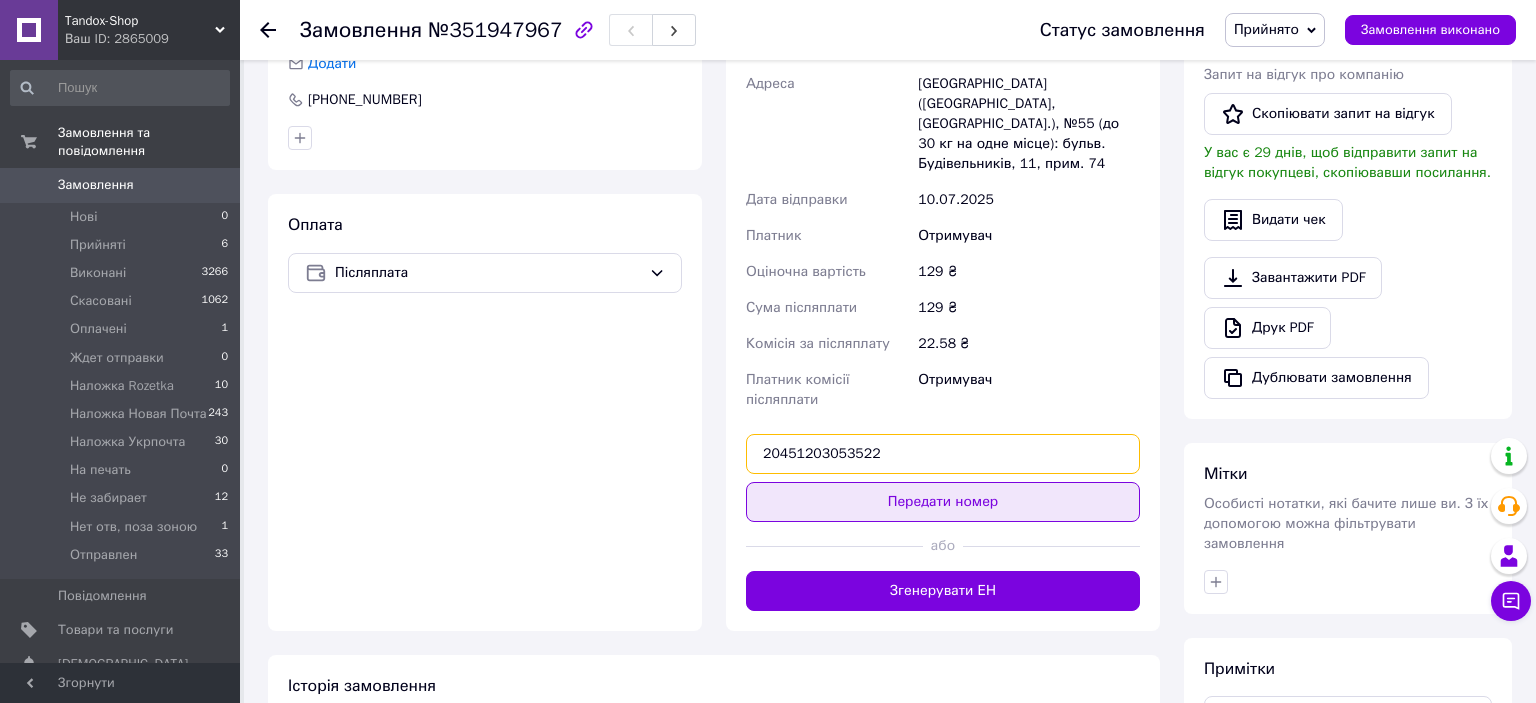 type on "20451203053522" 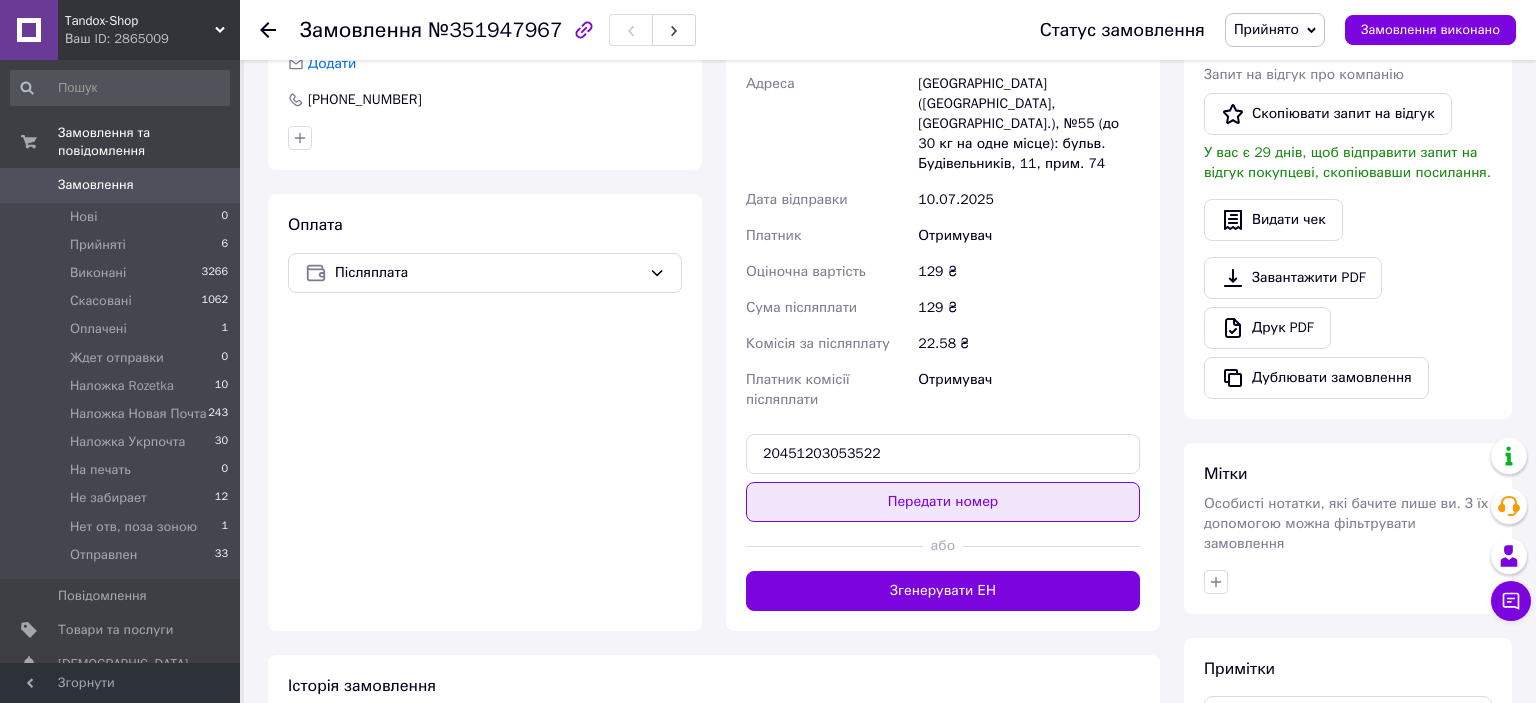 click on "Передати номер" at bounding box center [943, 502] 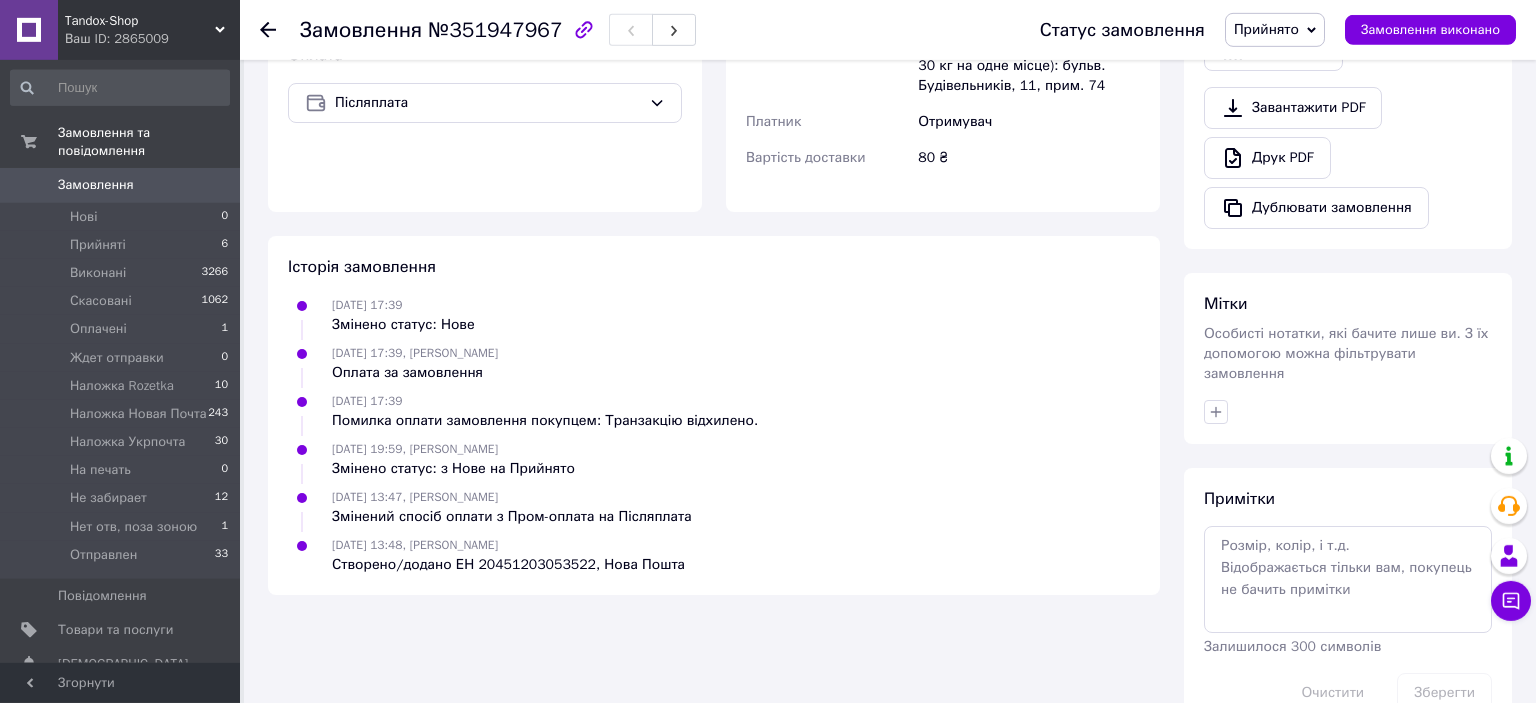 scroll, scrollTop: 728, scrollLeft: 0, axis: vertical 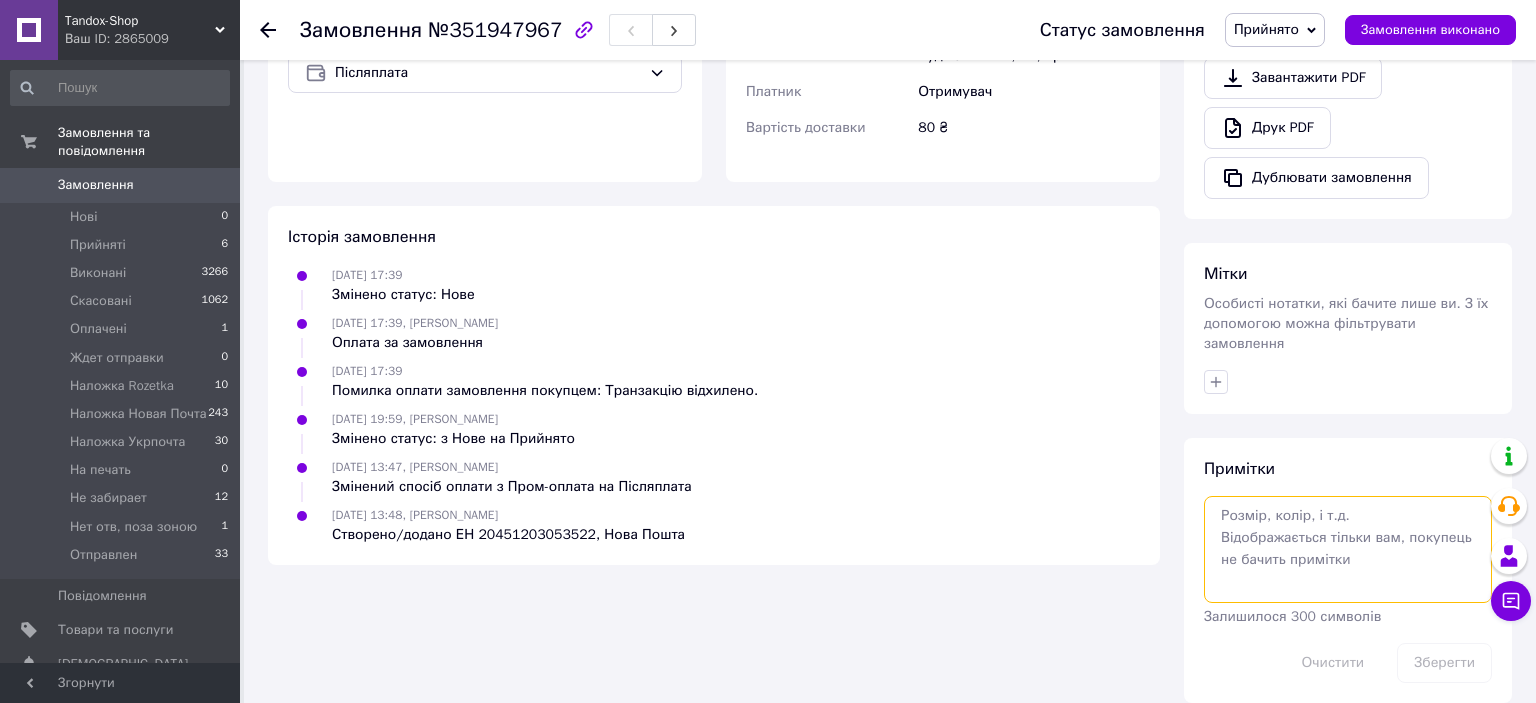 click at bounding box center [1348, 549] 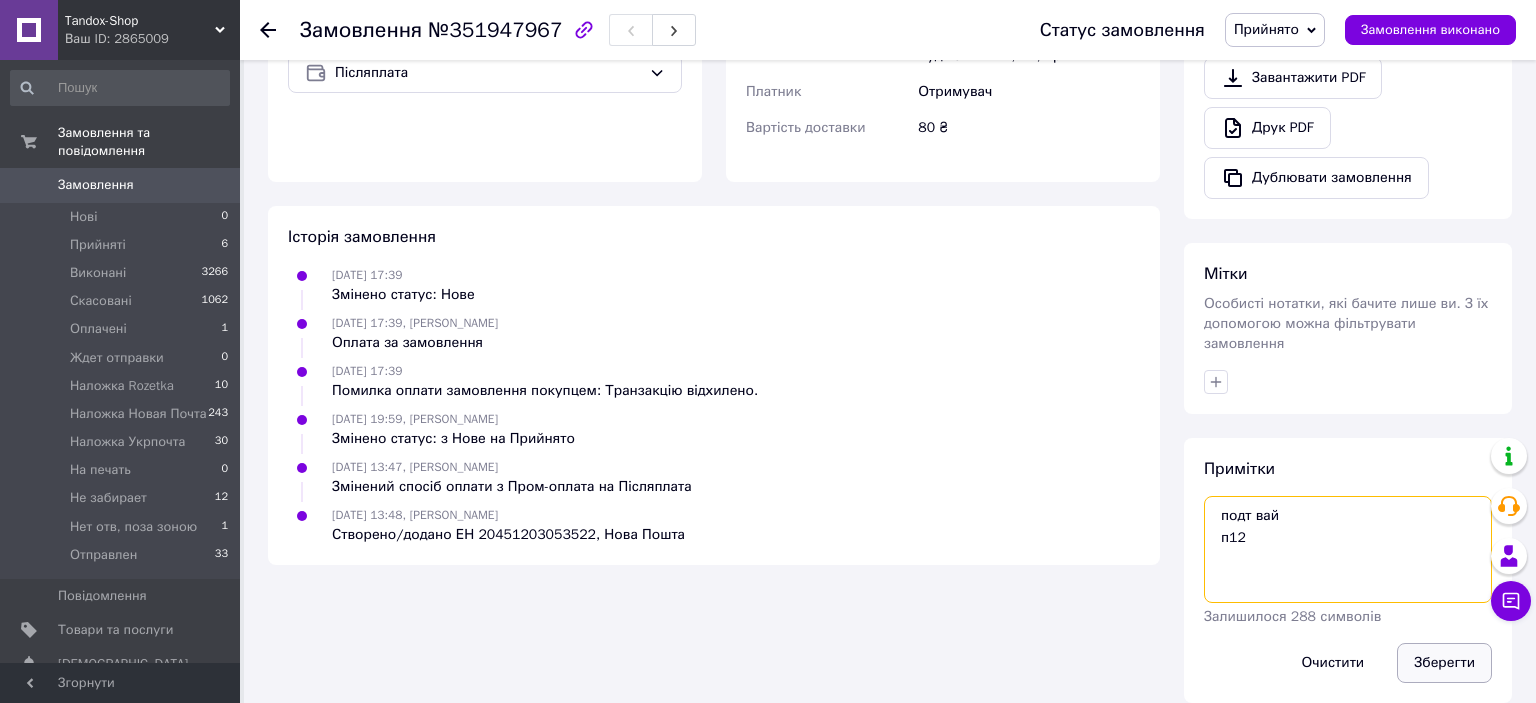 type on "подт вай
п12" 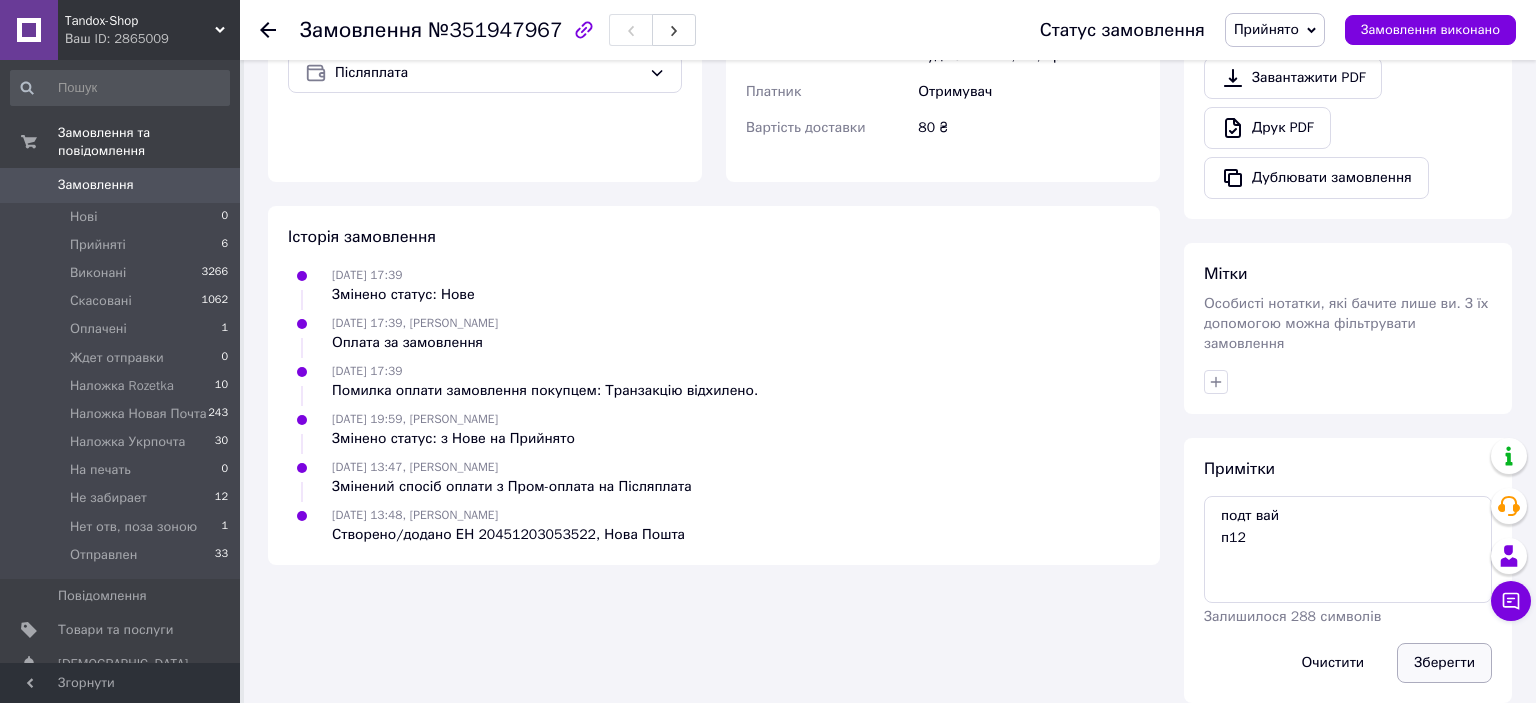 drag, startPoint x: 1416, startPoint y: 640, endPoint x: 1387, endPoint y: 519, distance: 124.42668 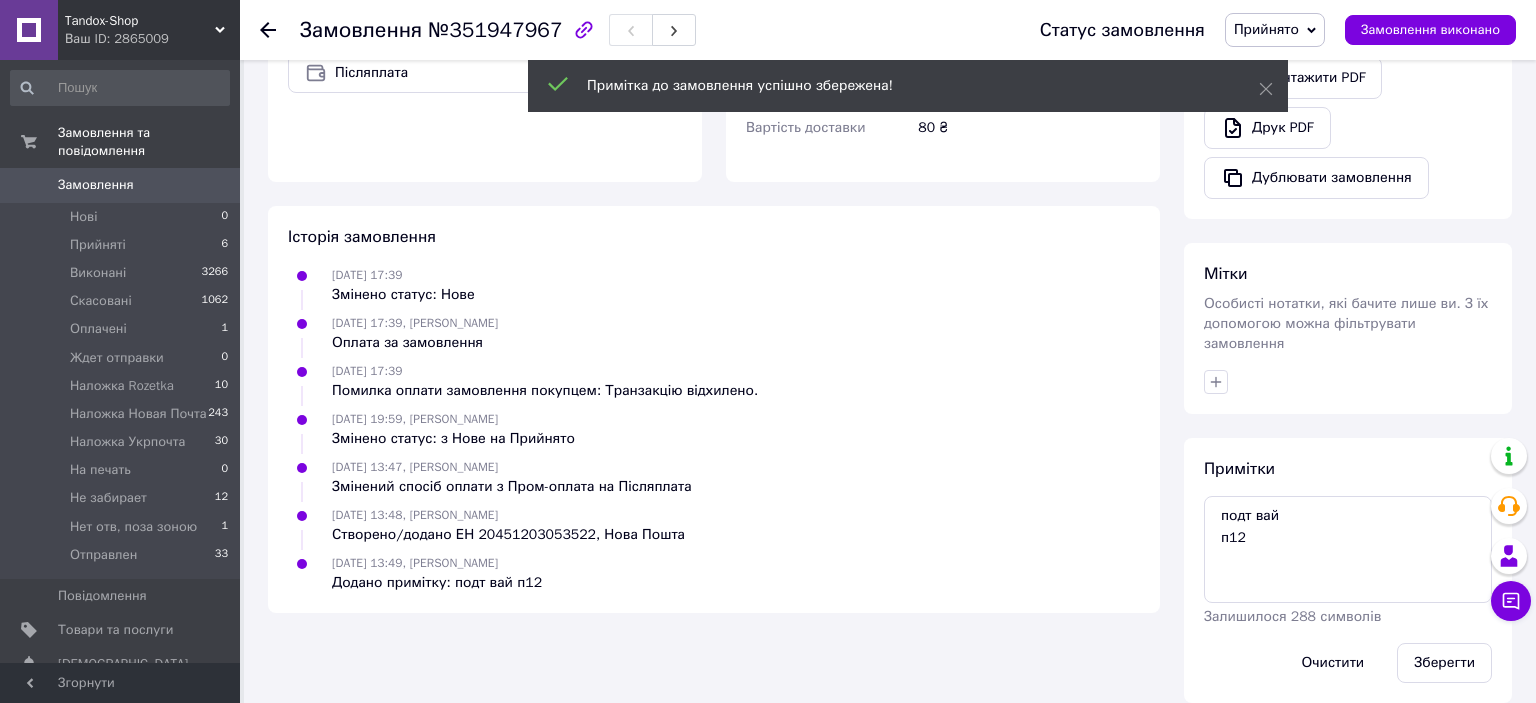 click on "Прийнято" at bounding box center [1266, 29] 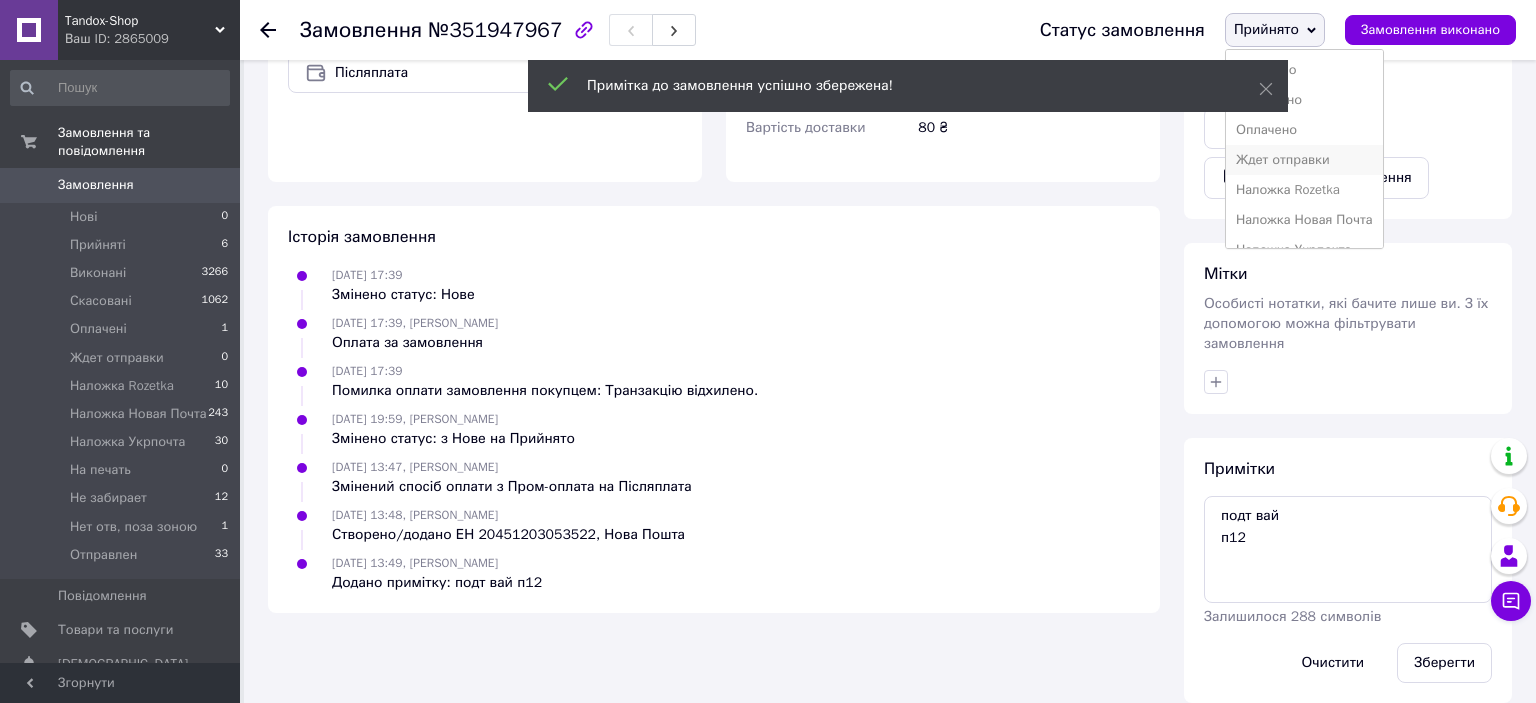 click on "Ждет отправки" at bounding box center [1304, 160] 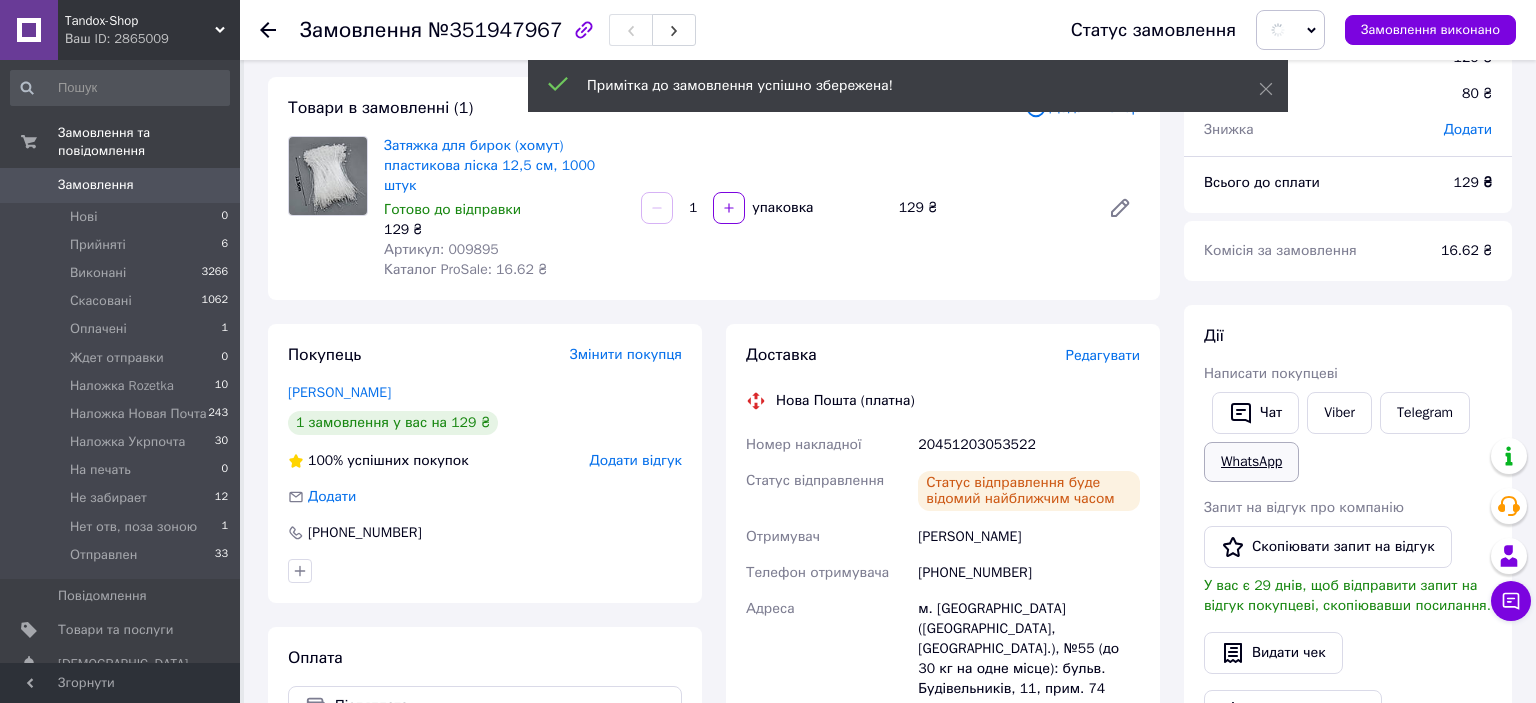 scroll, scrollTop: 0, scrollLeft: 0, axis: both 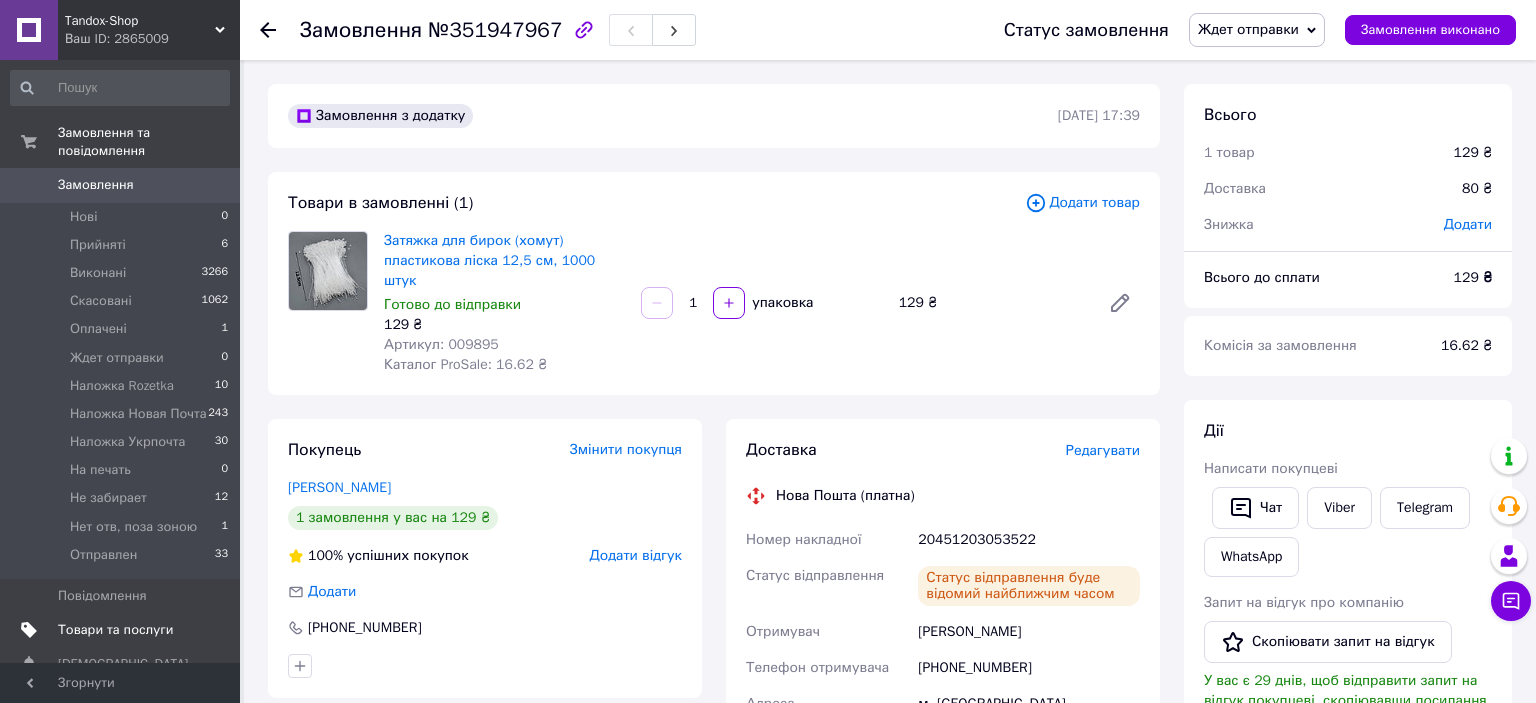 click on "Товари та послуги" at bounding box center [115, 630] 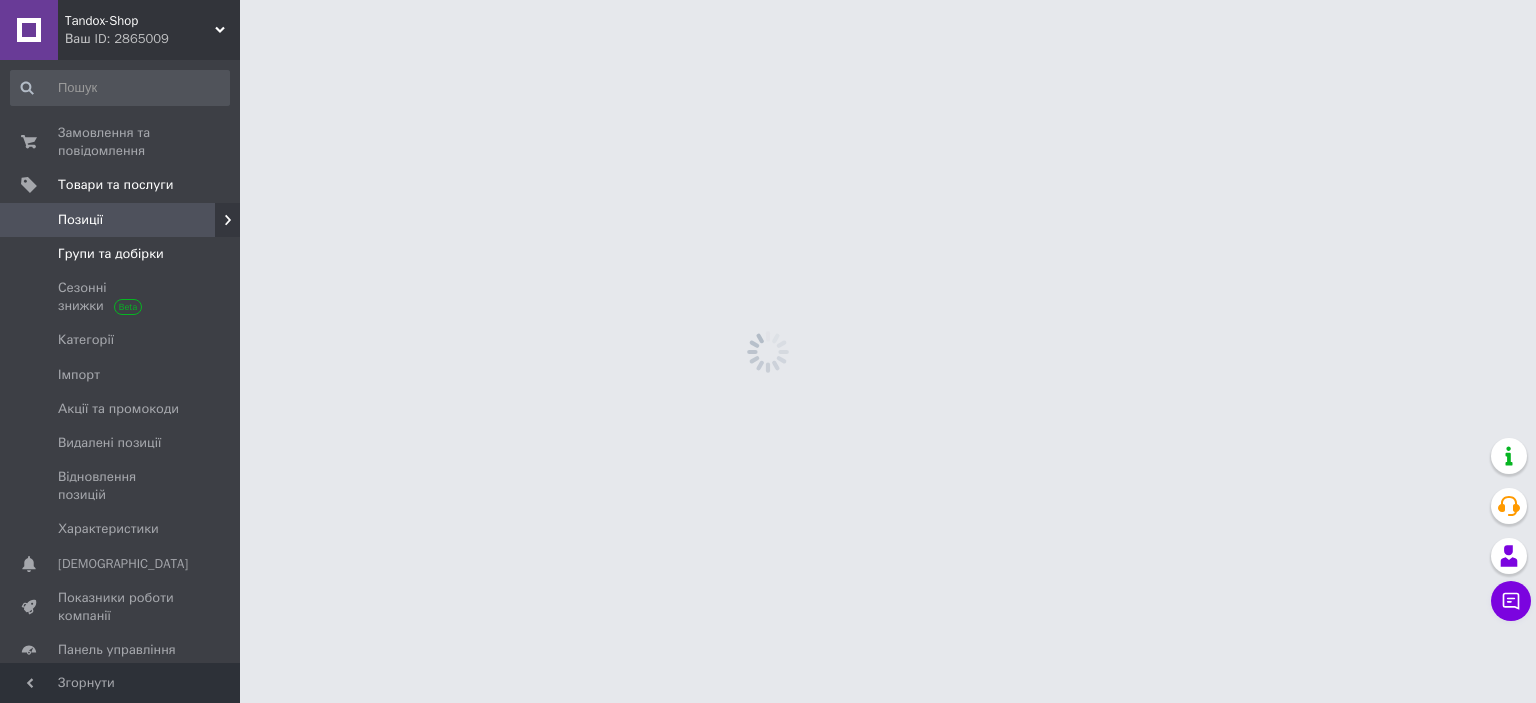 click on "Групи та добірки" at bounding box center (120, 254) 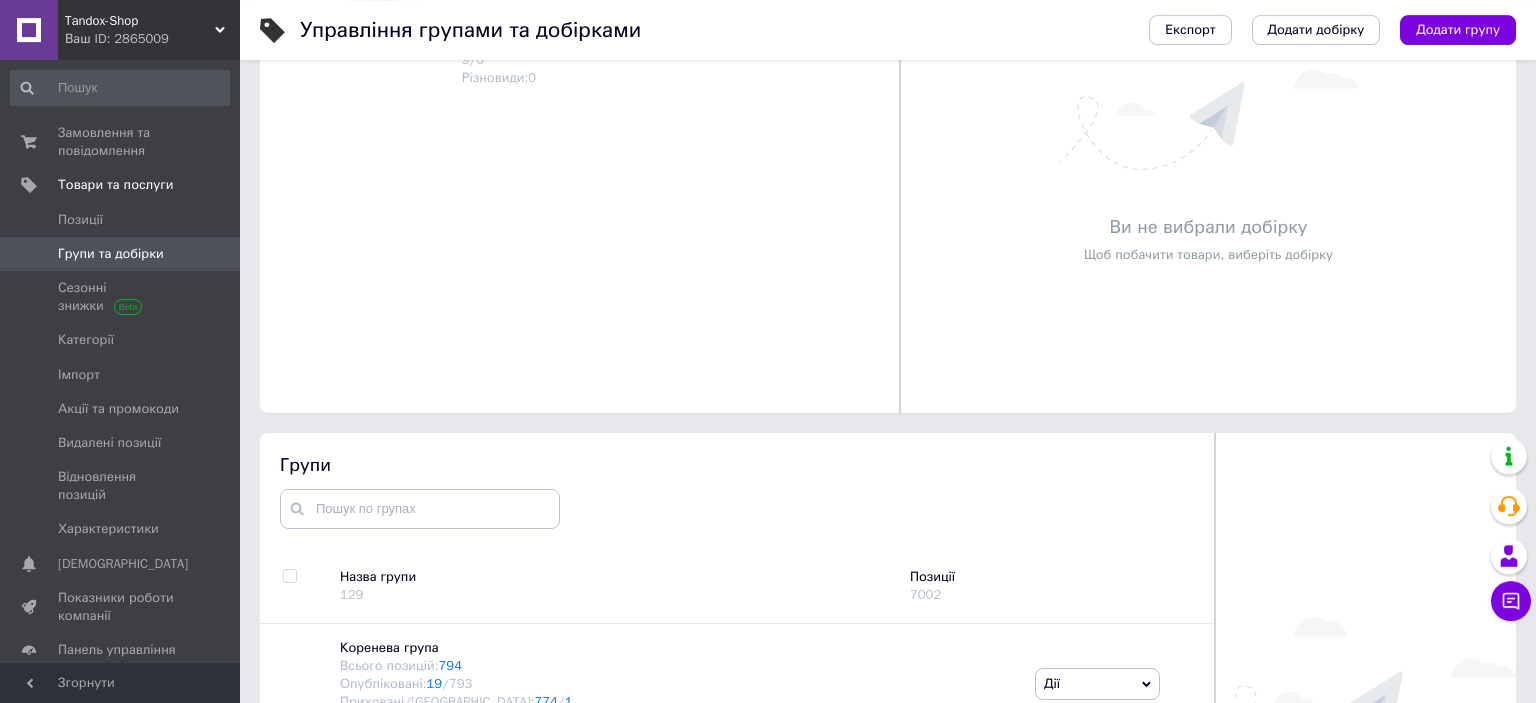 scroll, scrollTop: 422, scrollLeft: 0, axis: vertical 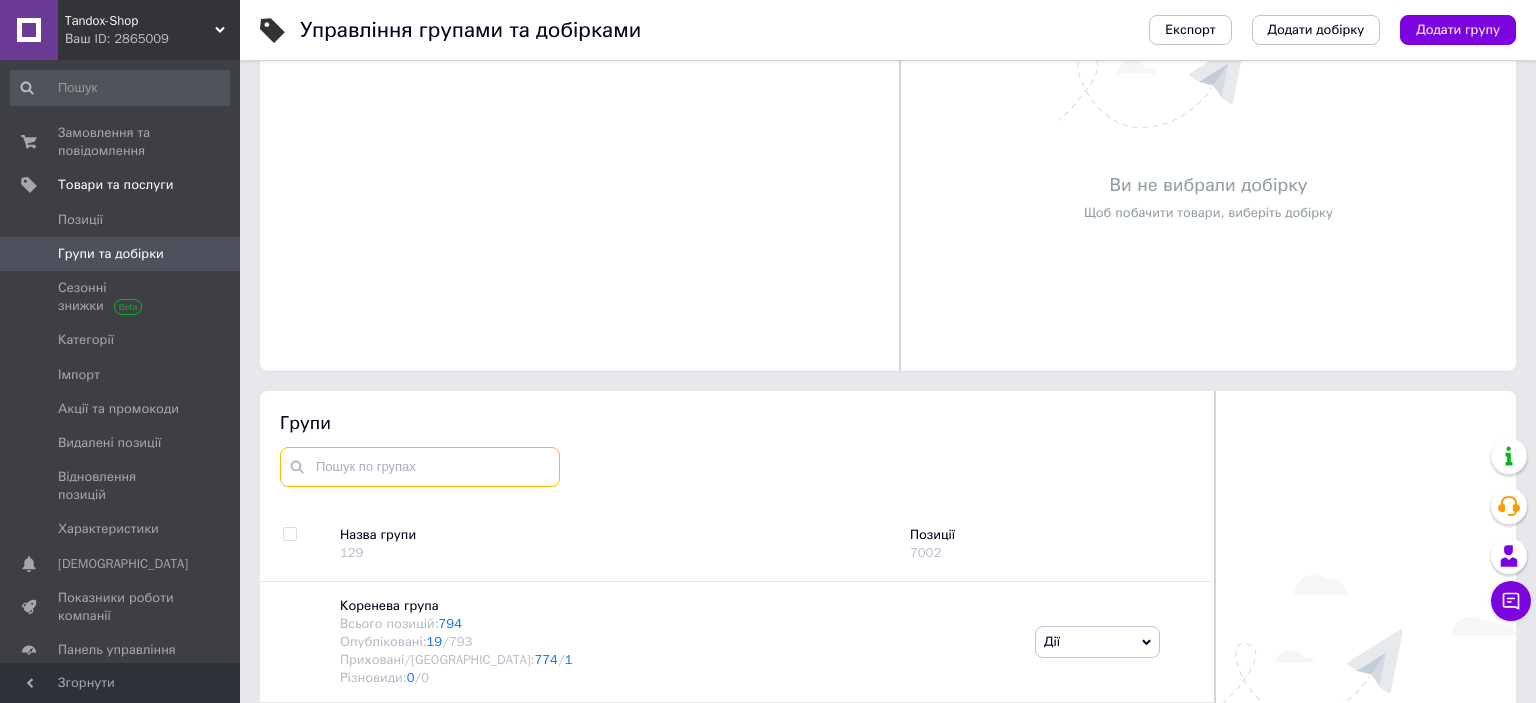 click at bounding box center [420, 467] 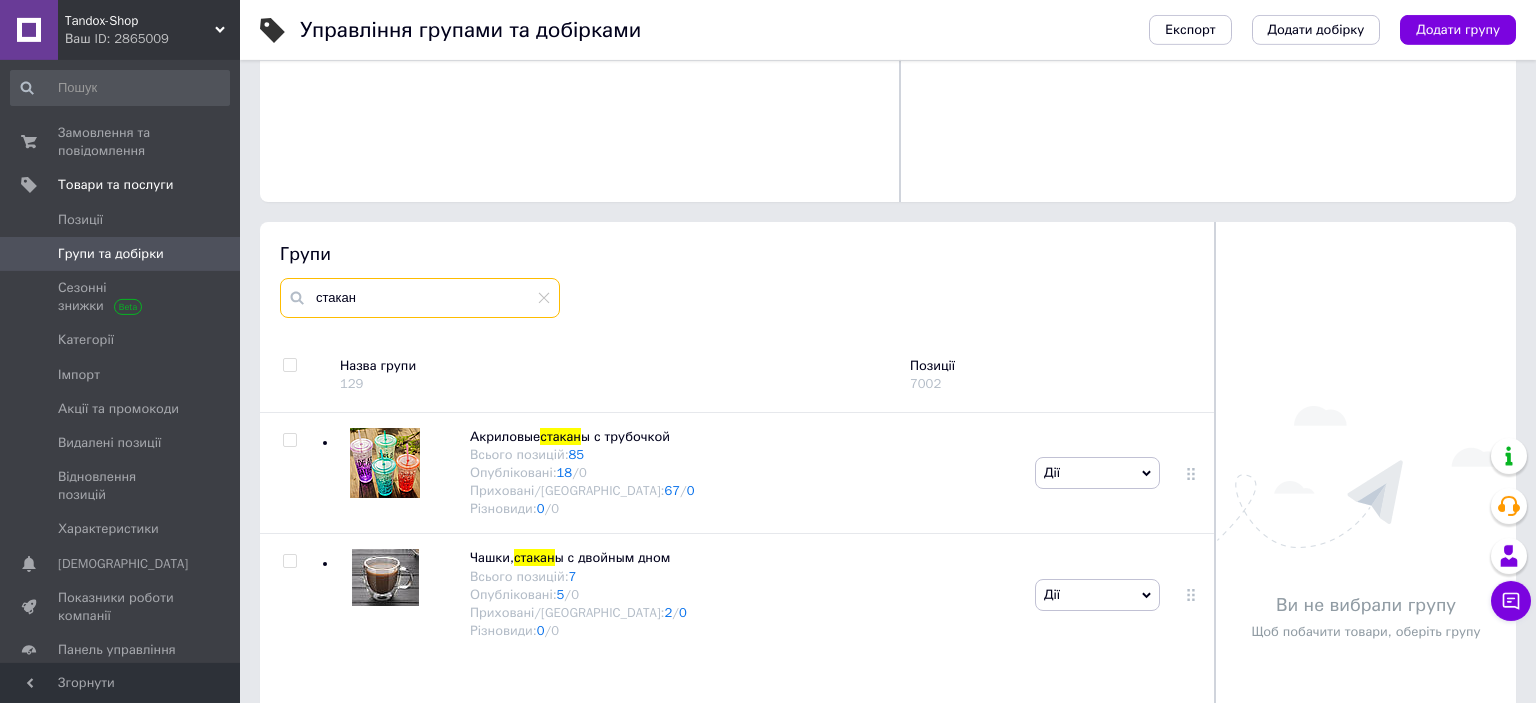 scroll, scrollTop: 633, scrollLeft: 0, axis: vertical 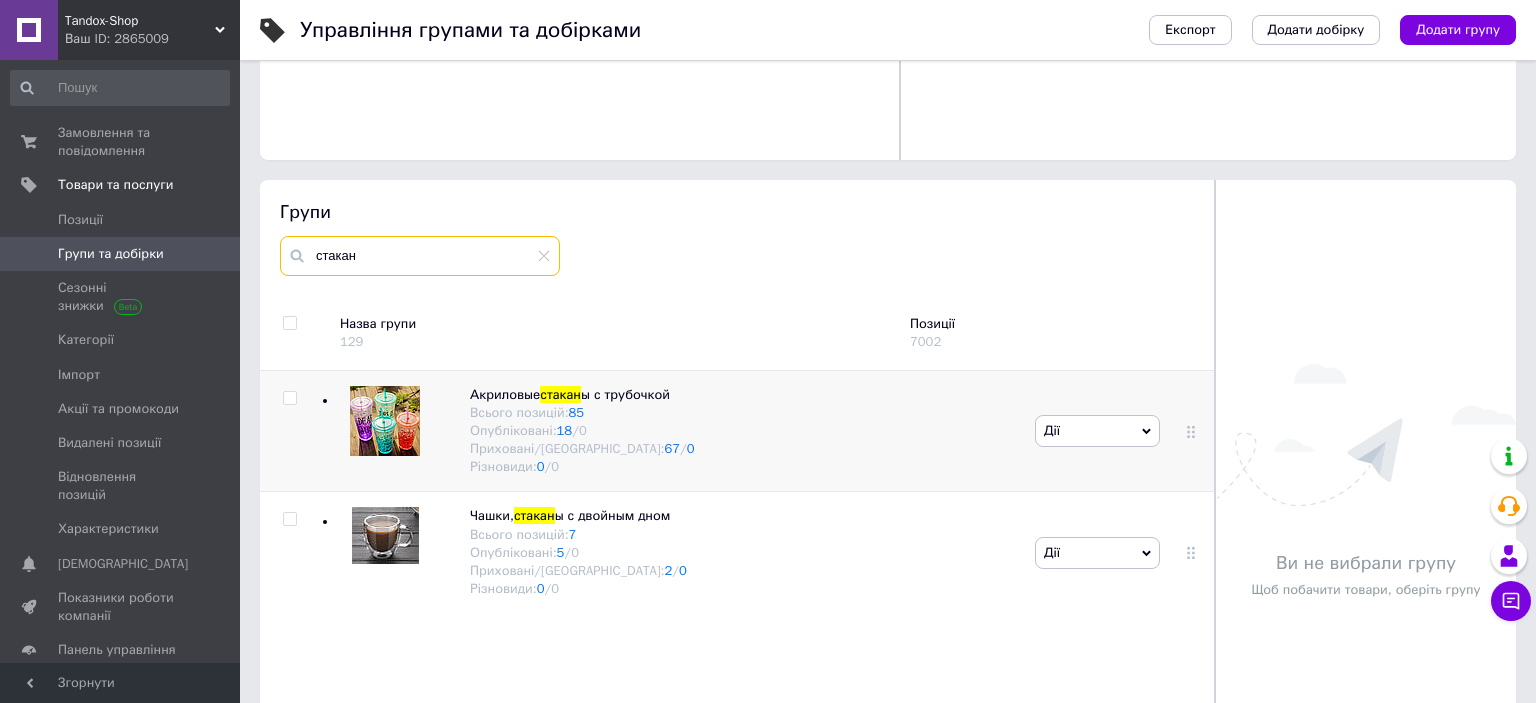 type on "стакан" 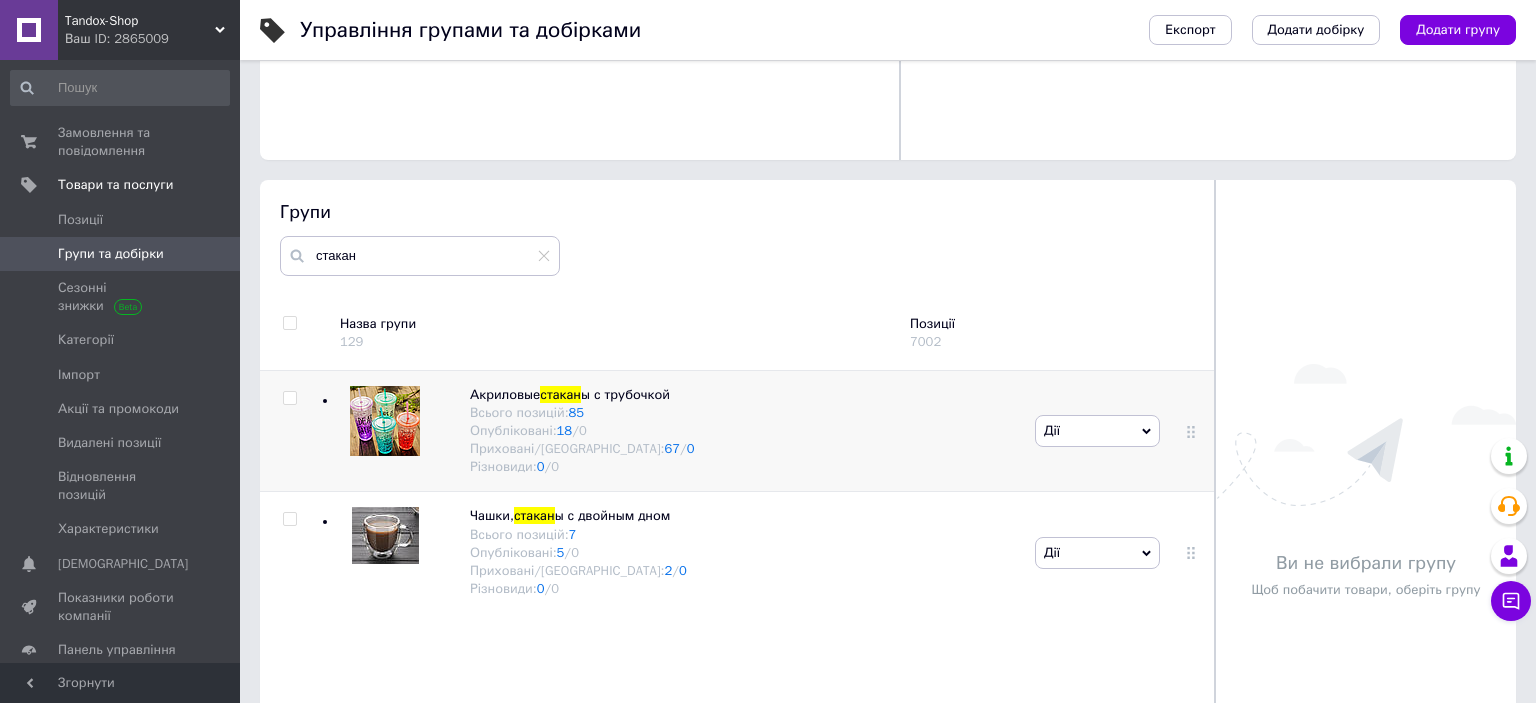 click on "Акриловые  стакан ы с трубочкой Всього позицій:  85 Опубліковані:  18  /  0 Приховані/Видалені:  67  /  0 Різновиди:  0  /  0" at bounding box center [675, 431] 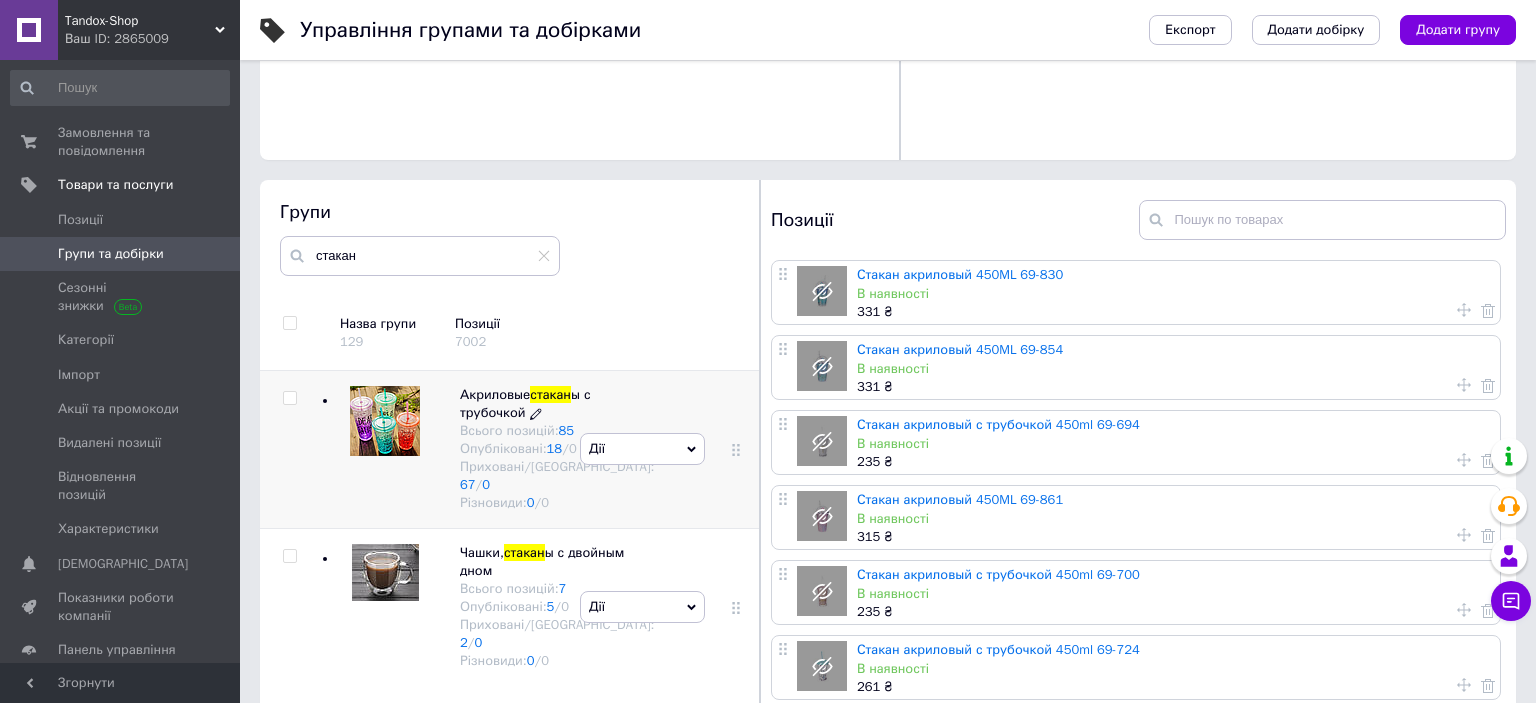 click 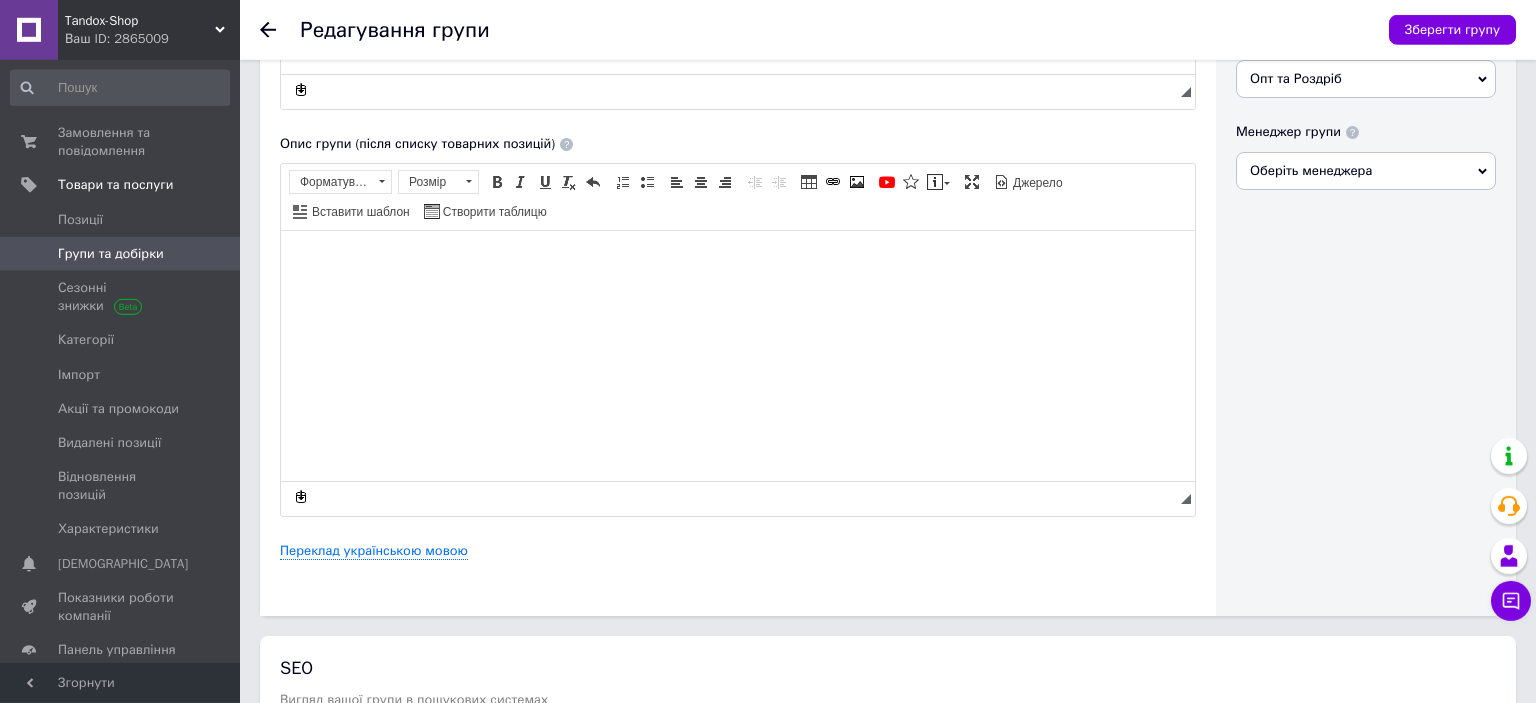 scroll, scrollTop: 633, scrollLeft: 0, axis: vertical 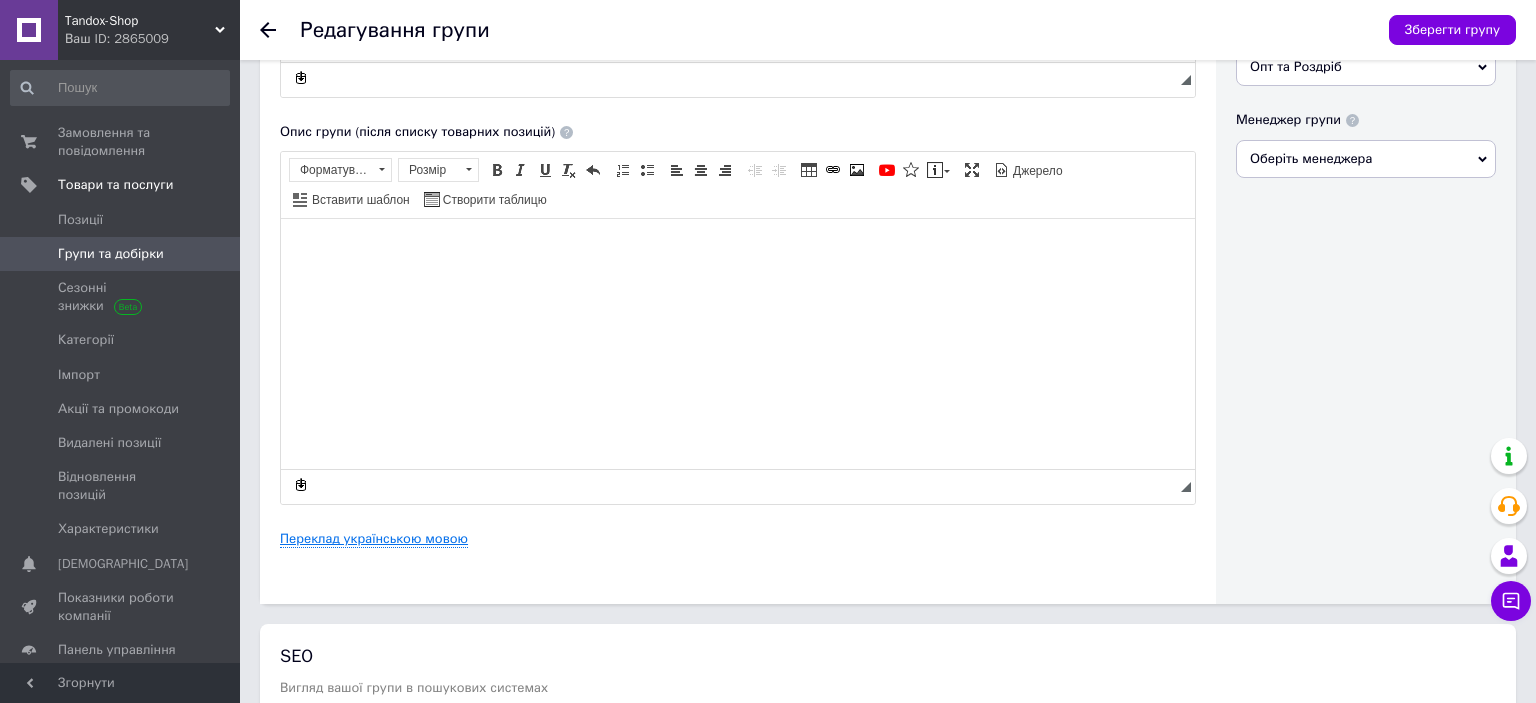 click on "Переклад українською мовою" at bounding box center [374, 539] 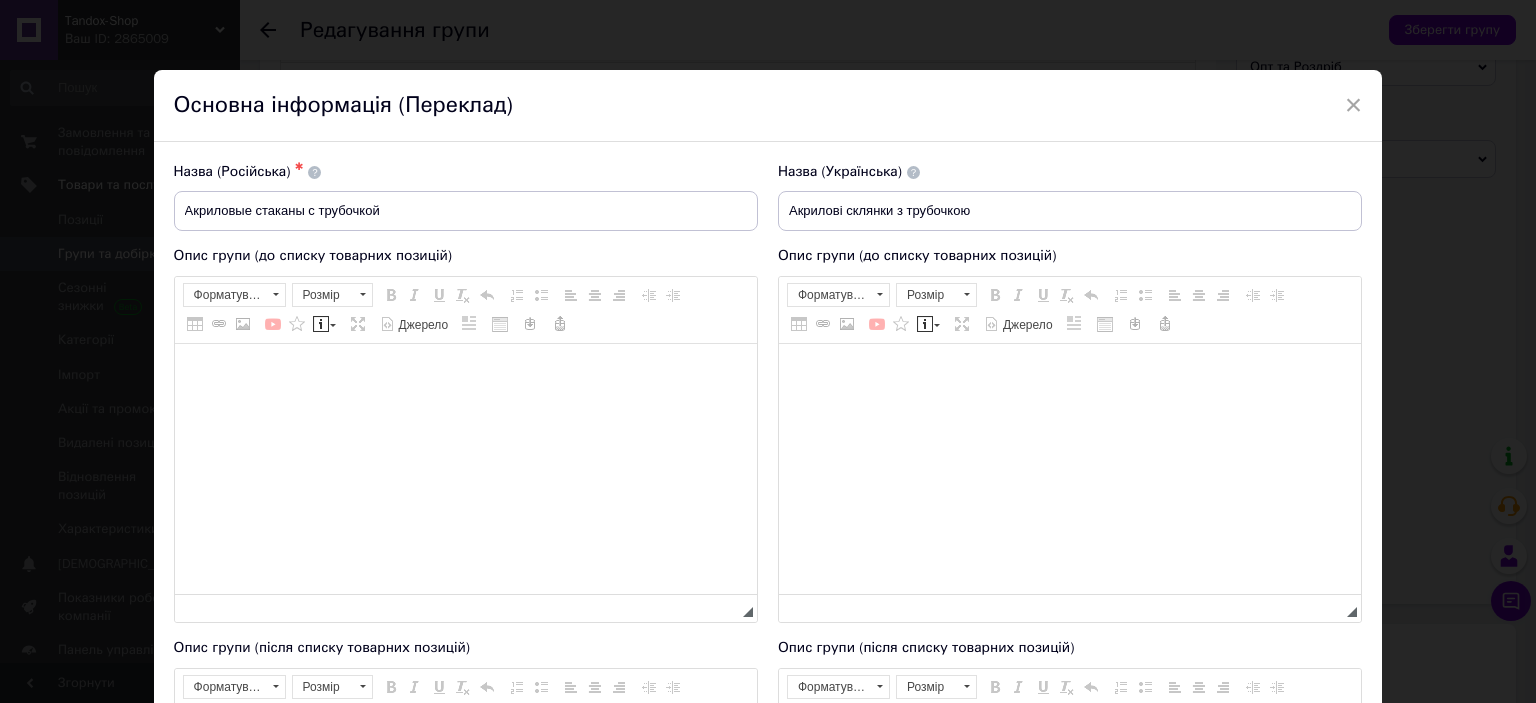 scroll, scrollTop: 0, scrollLeft: 0, axis: both 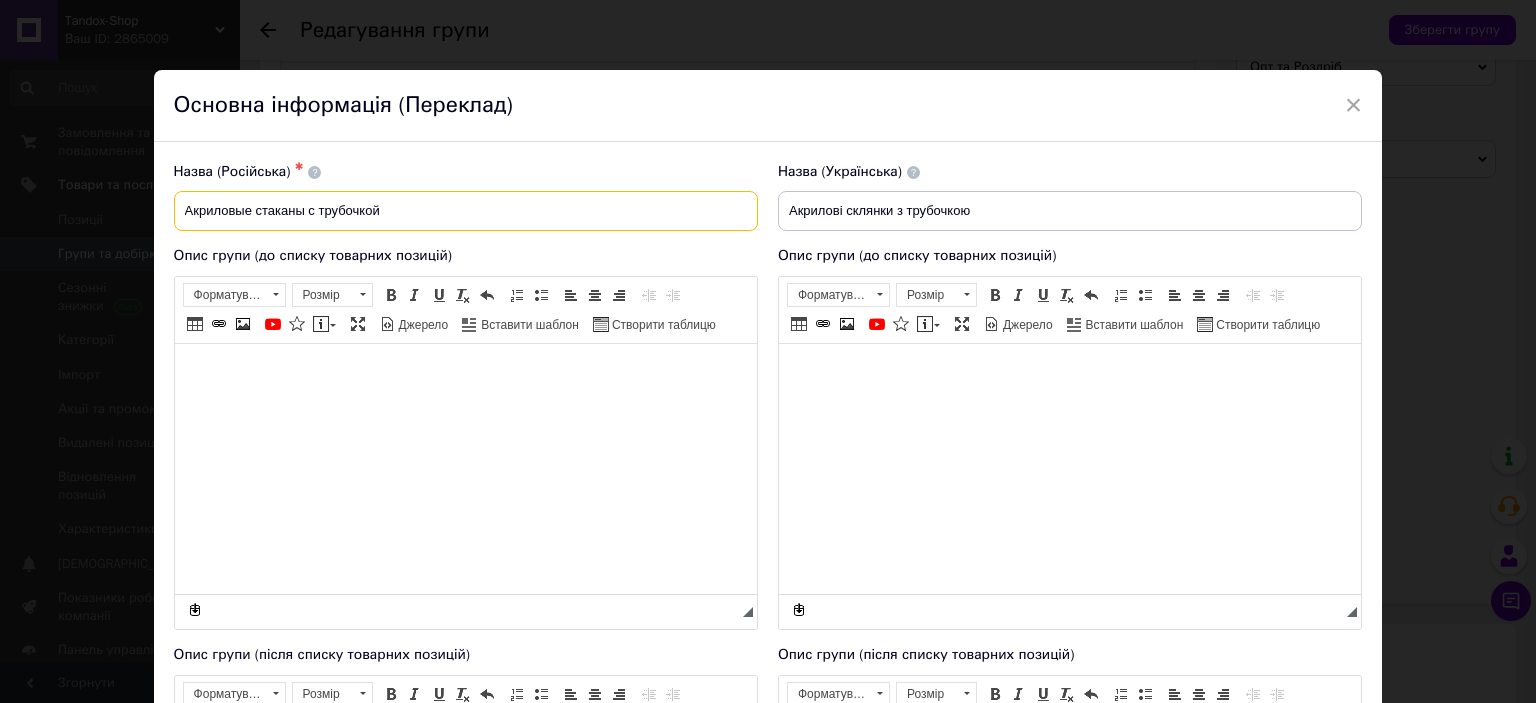 drag, startPoint x: 306, startPoint y: 210, endPoint x: 458, endPoint y: 206, distance: 152.05263 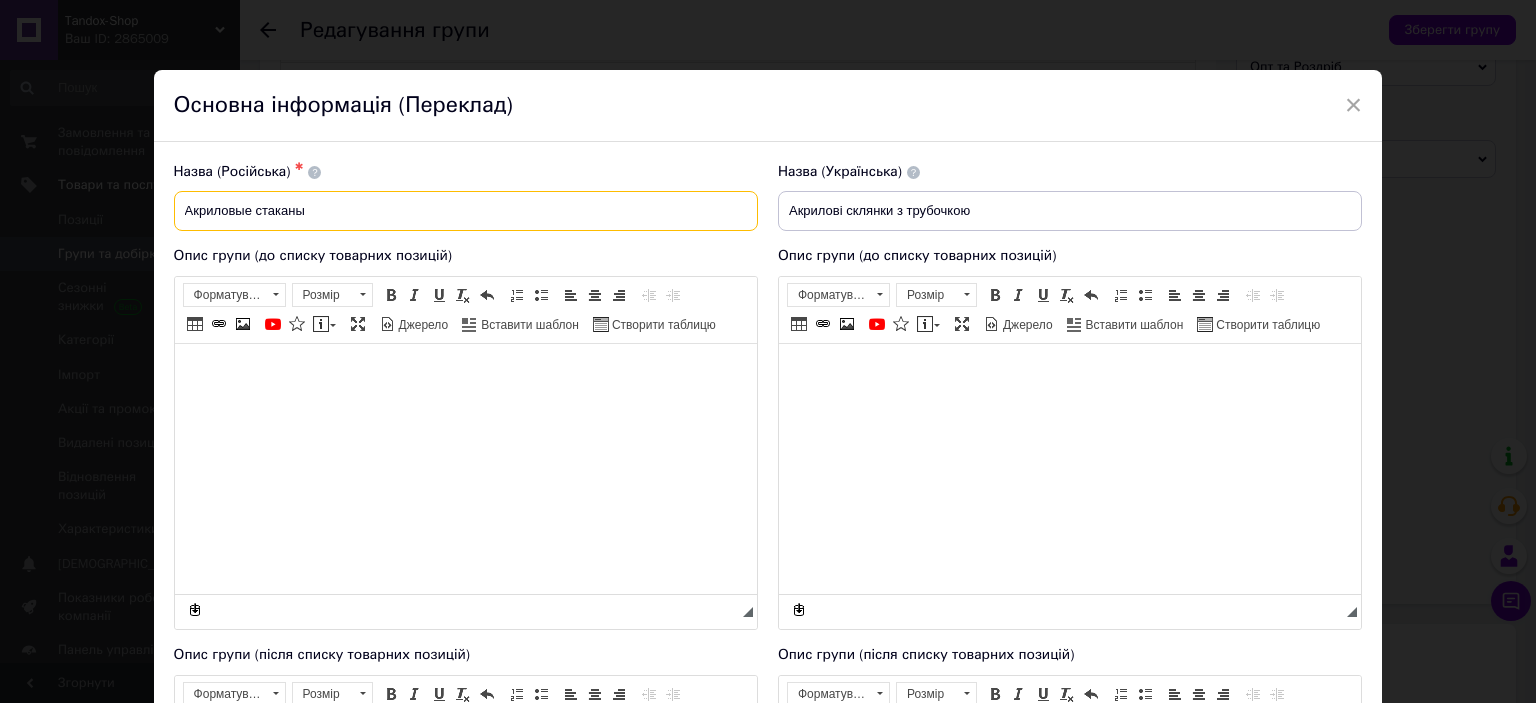 type on "Акриловые стаканы" 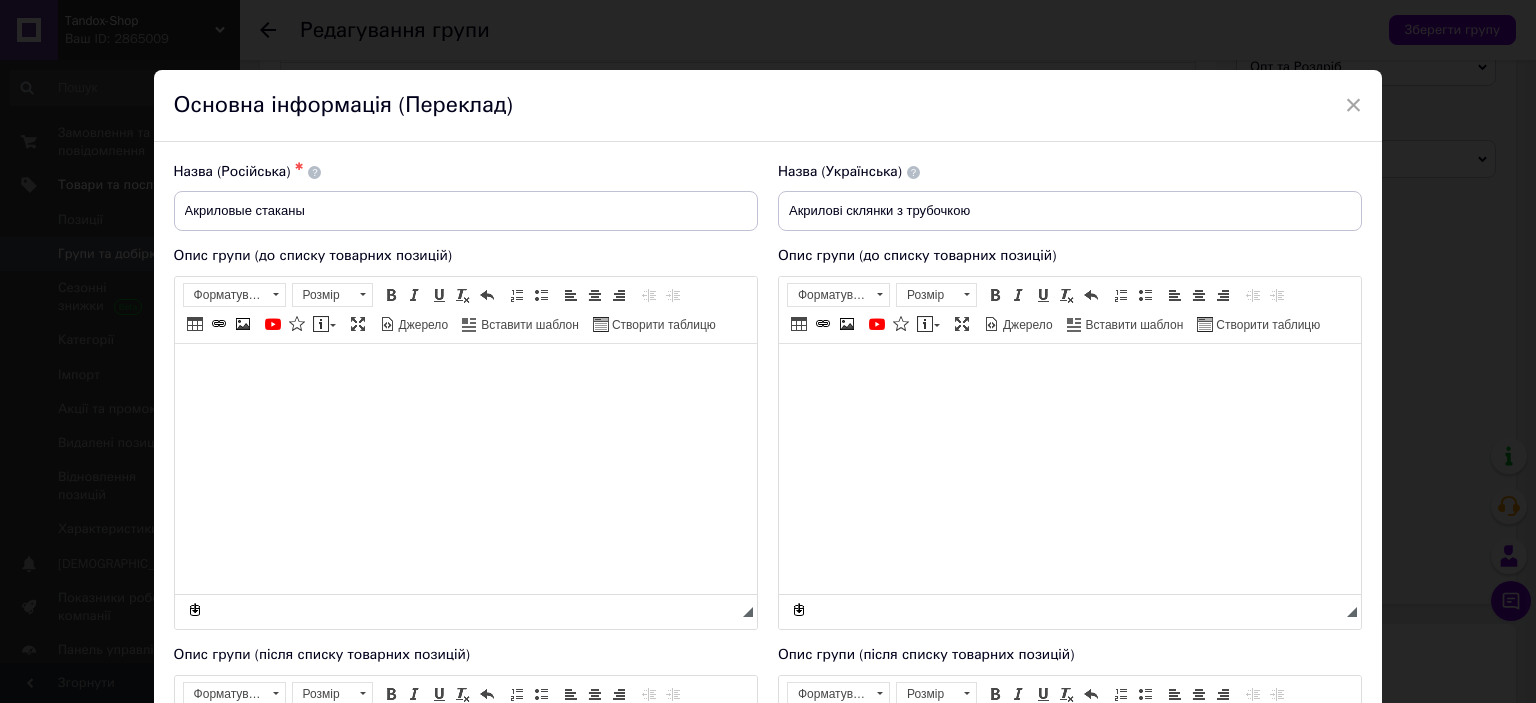 drag, startPoint x: 1063, startPoint y: 232, endPoint x: 890, endPoint y: 210, distance: 174.39323 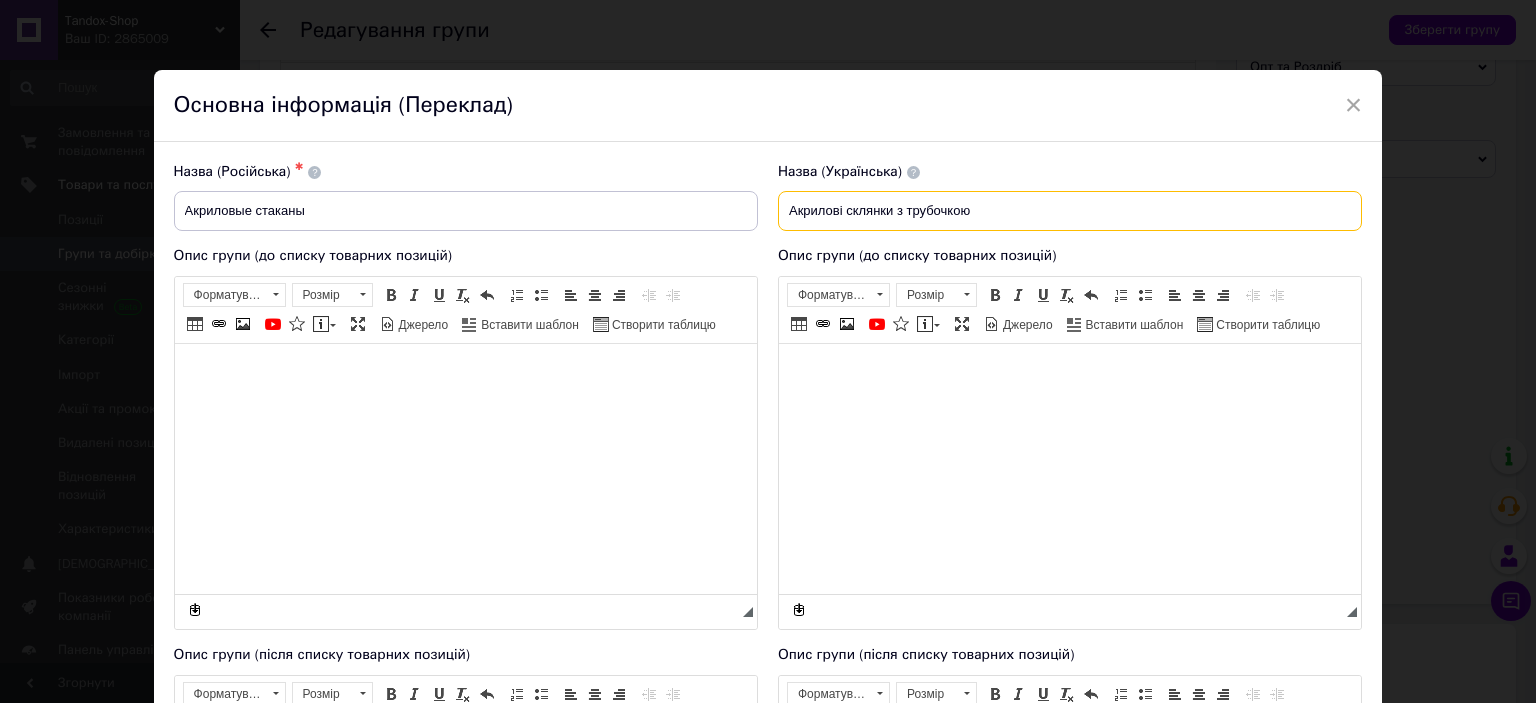 drag, startPoint x: 890, startPoint y: 210, endPoint x: 994, endPoint y: 199, distance: 104.58012 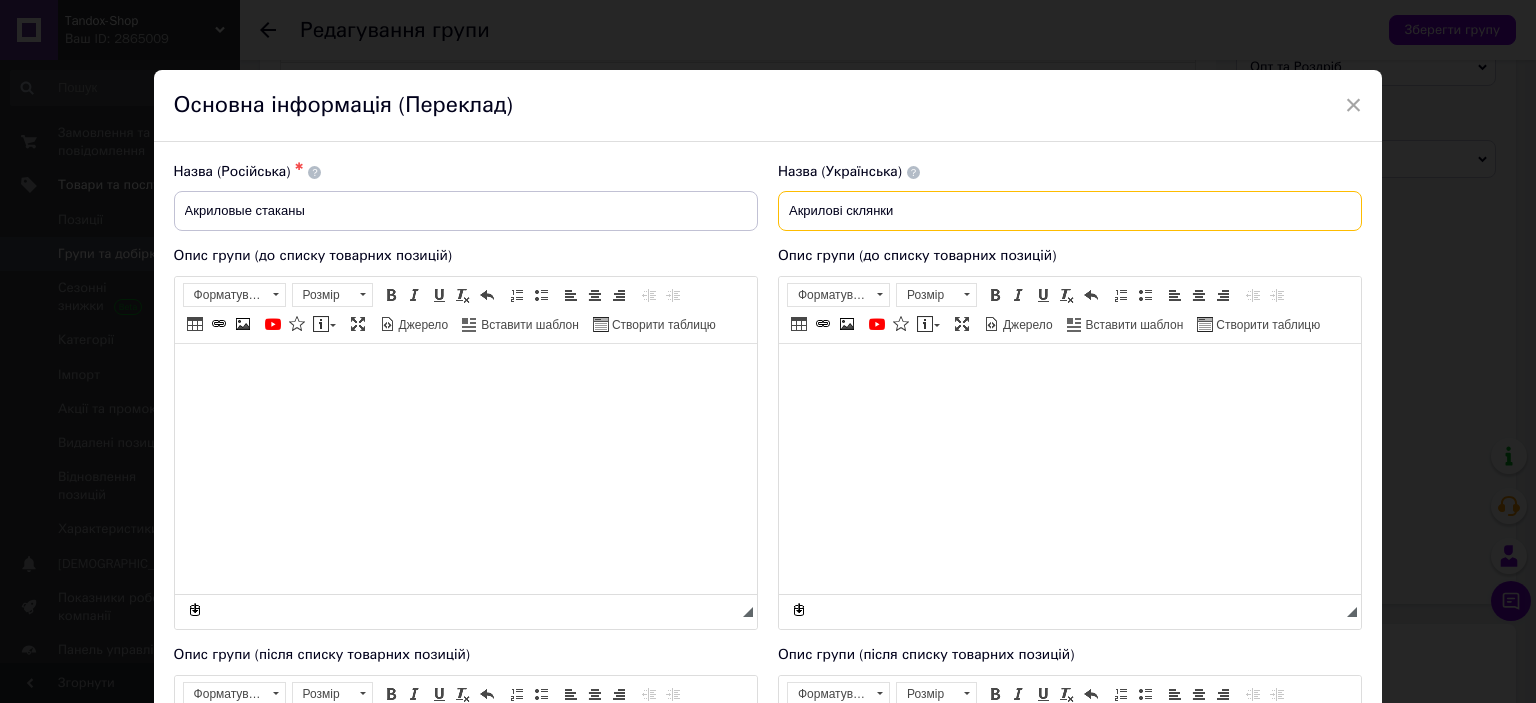 type on "Акрилові склянки" 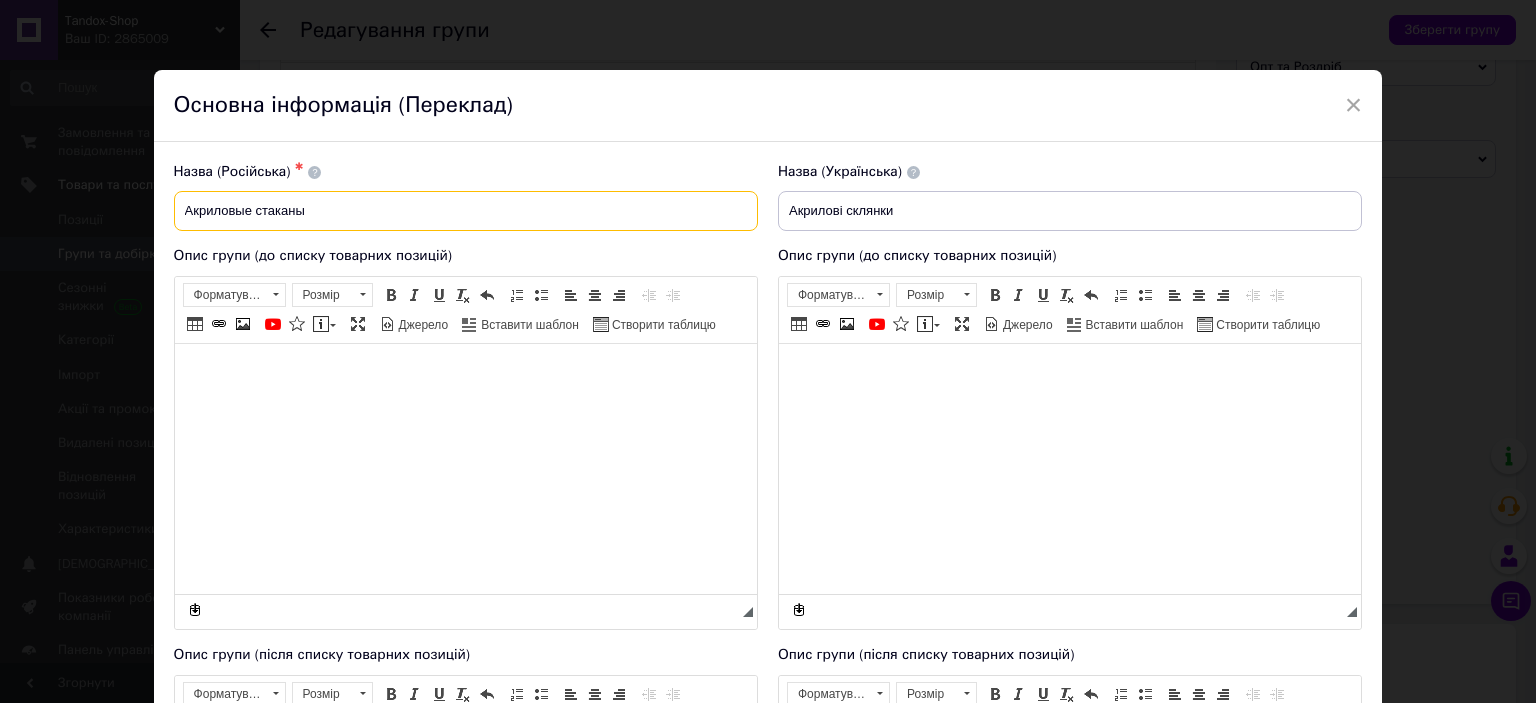 click on "Акриловые стаканы" at bounding box center [466, 211] 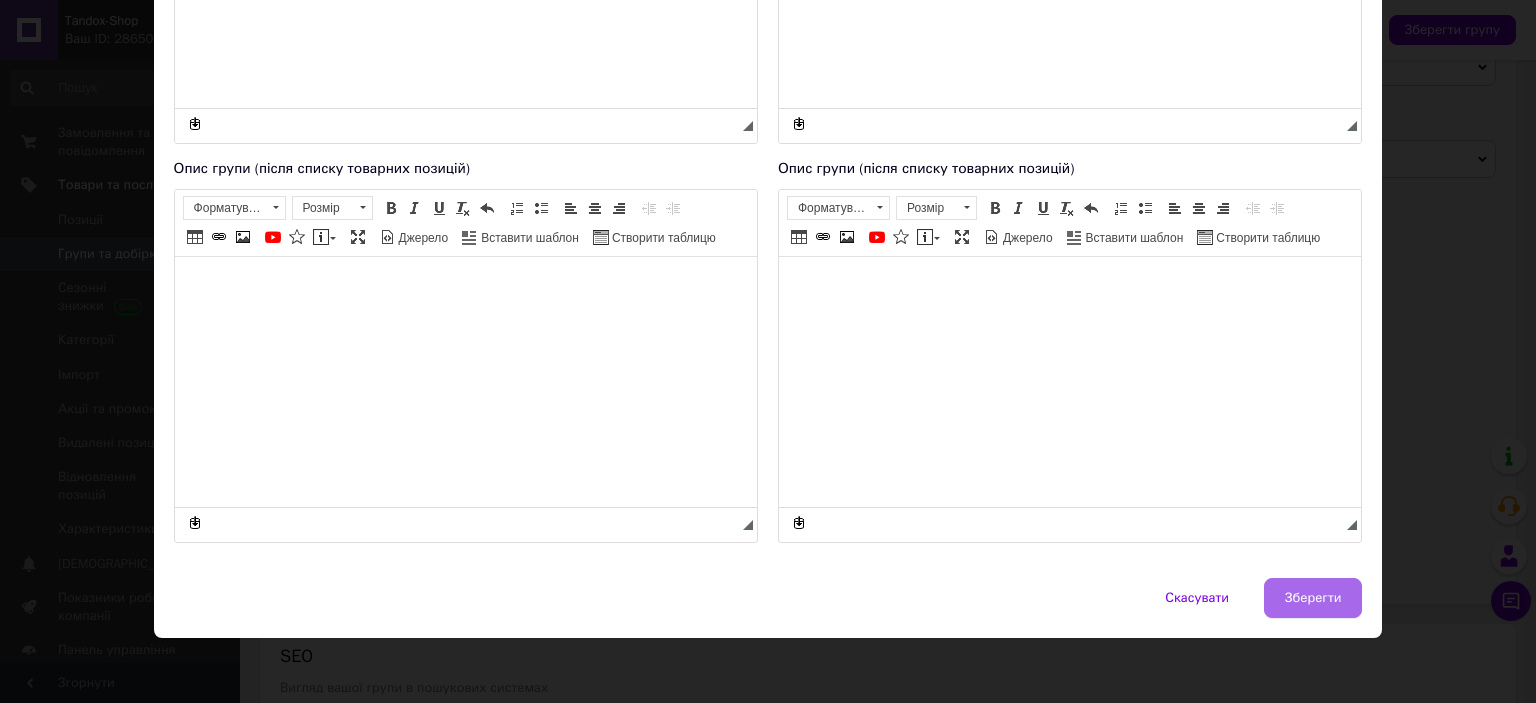 click on "Зберегти" at bounding box center [1313, 598] 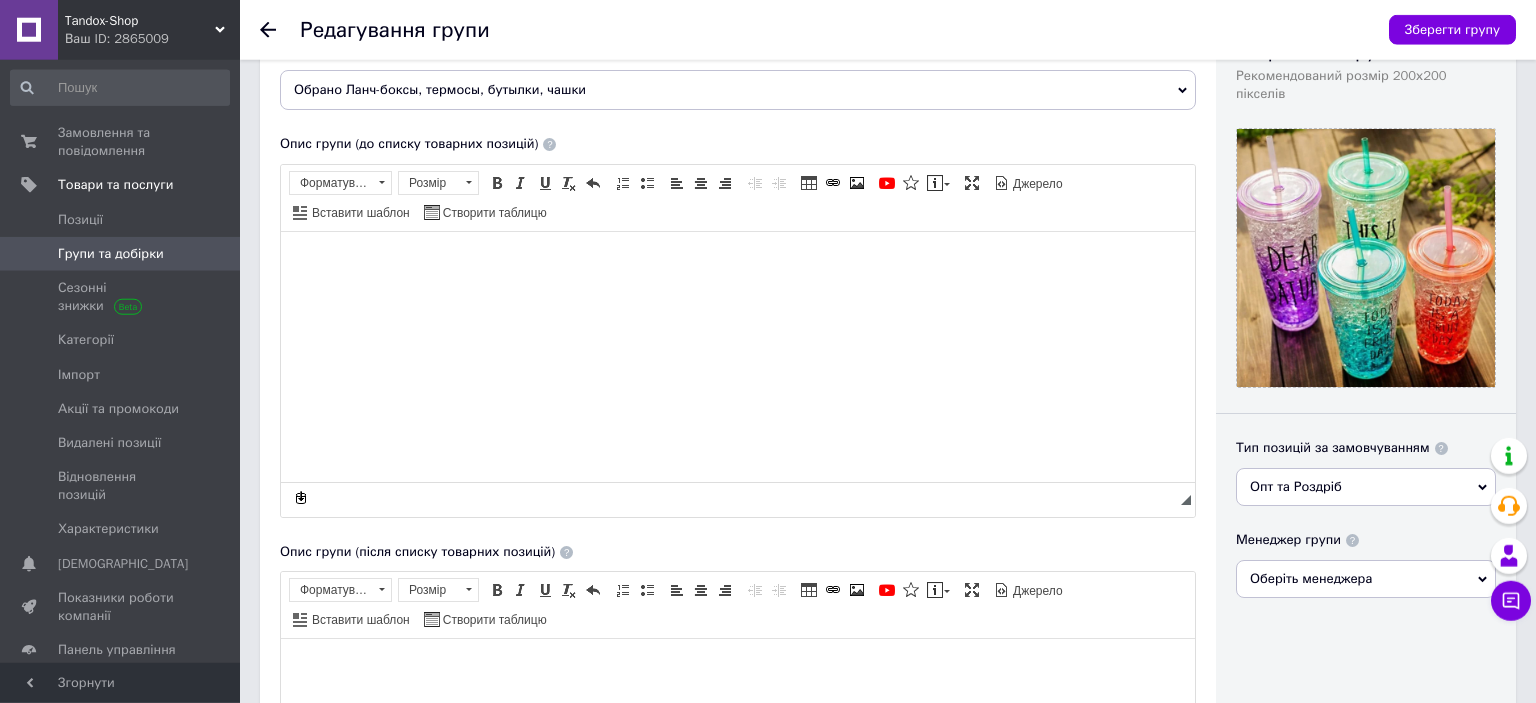 scroll, scrollTop: 0, scrollLeft: 0, axis: both 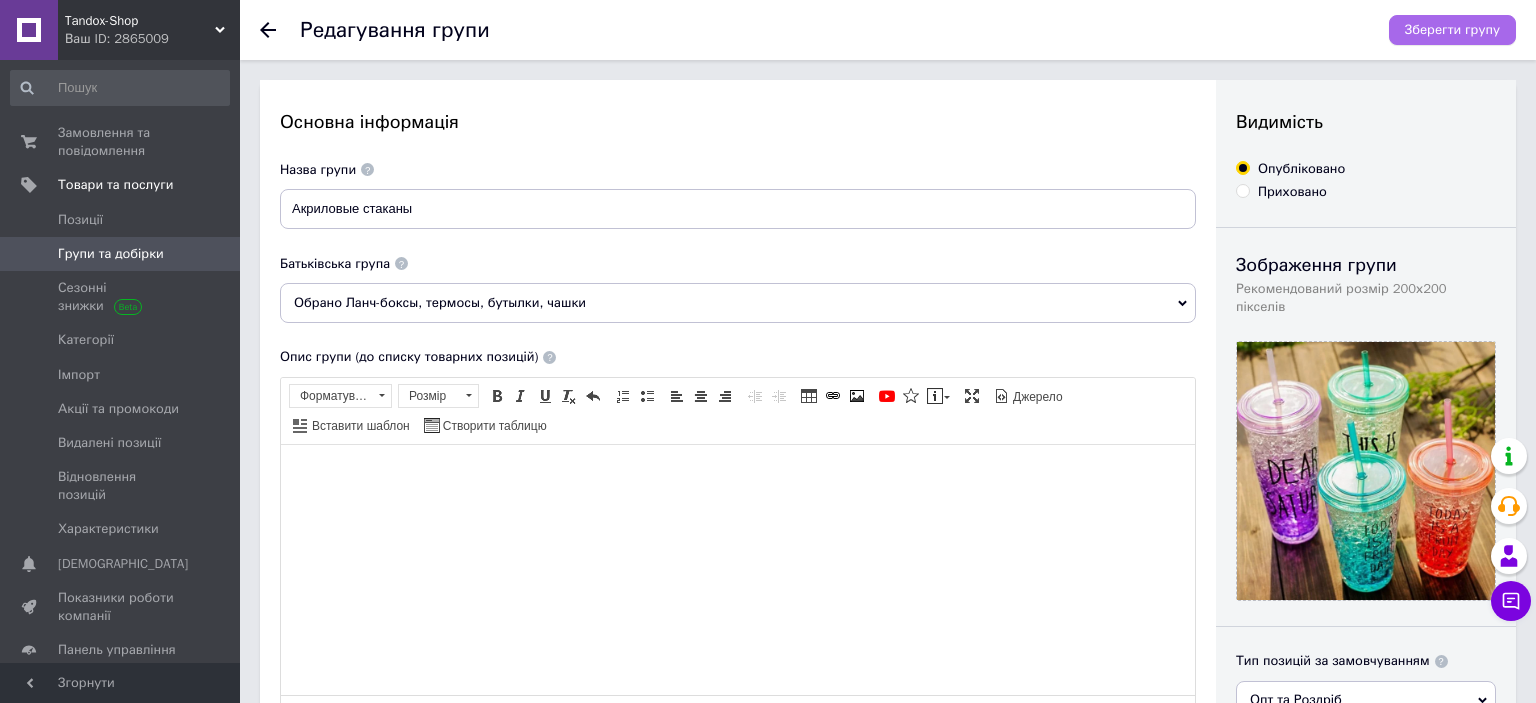 click on "Зберегти групу" at bounding box center (1452, 30) 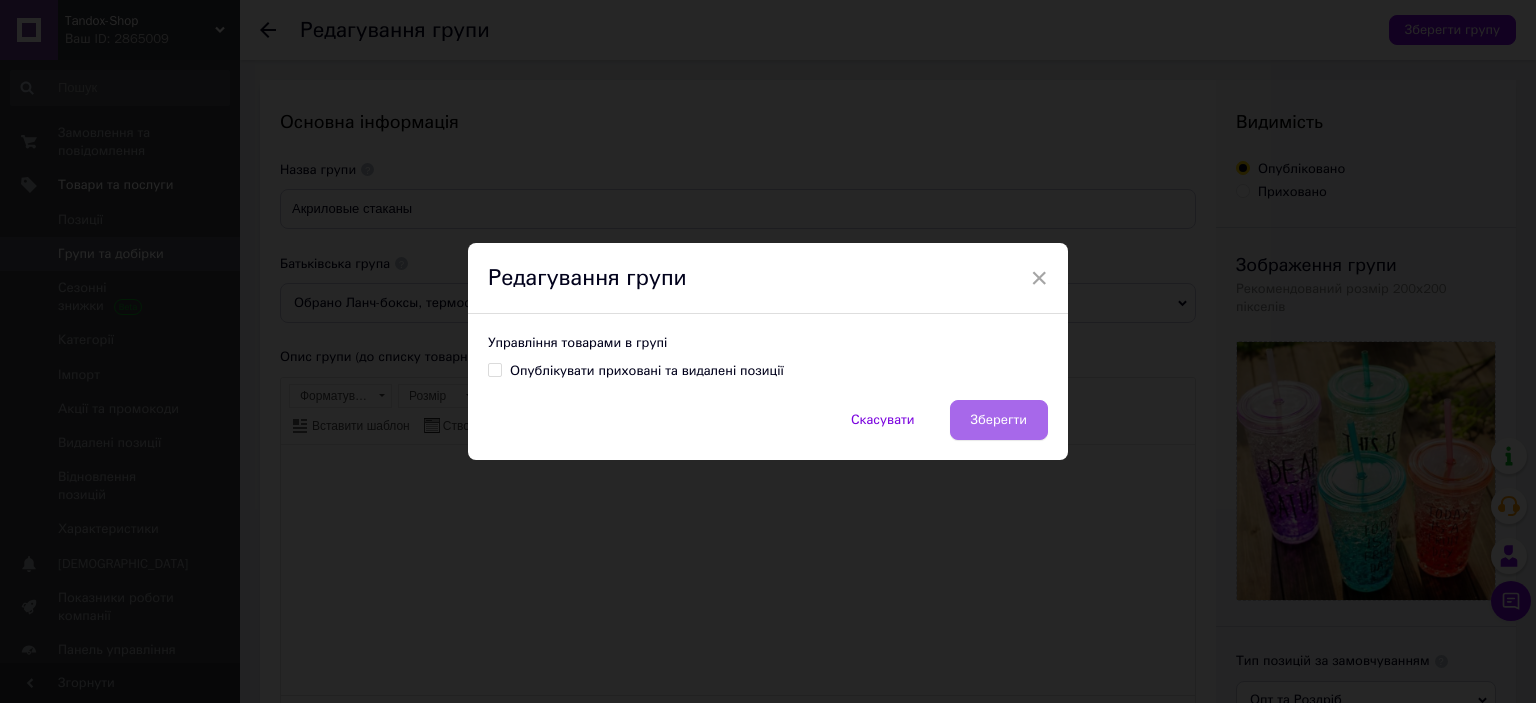click on "Зберегти" at bounding box center (999, 420) 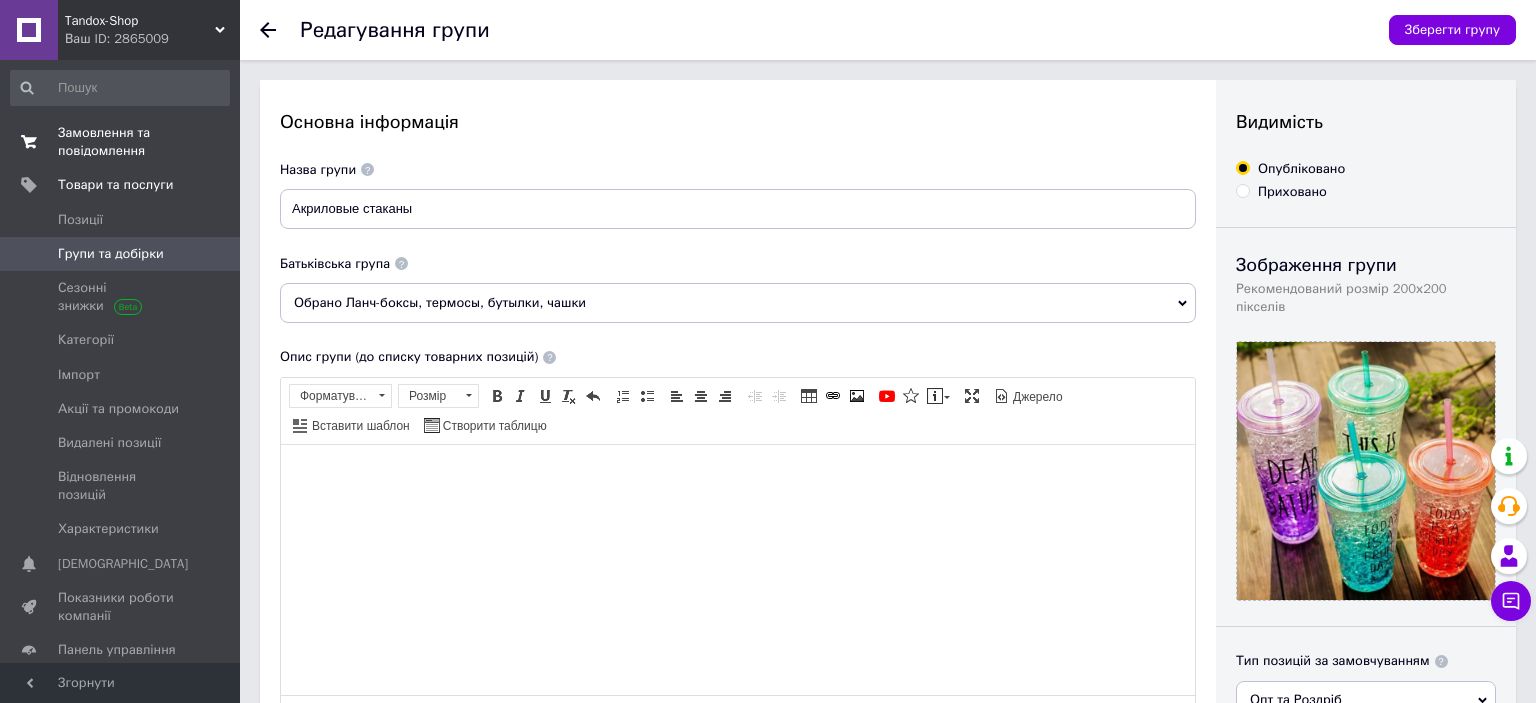 click on "Замовлення та повідомлення" at bounding box center [121, 142] 